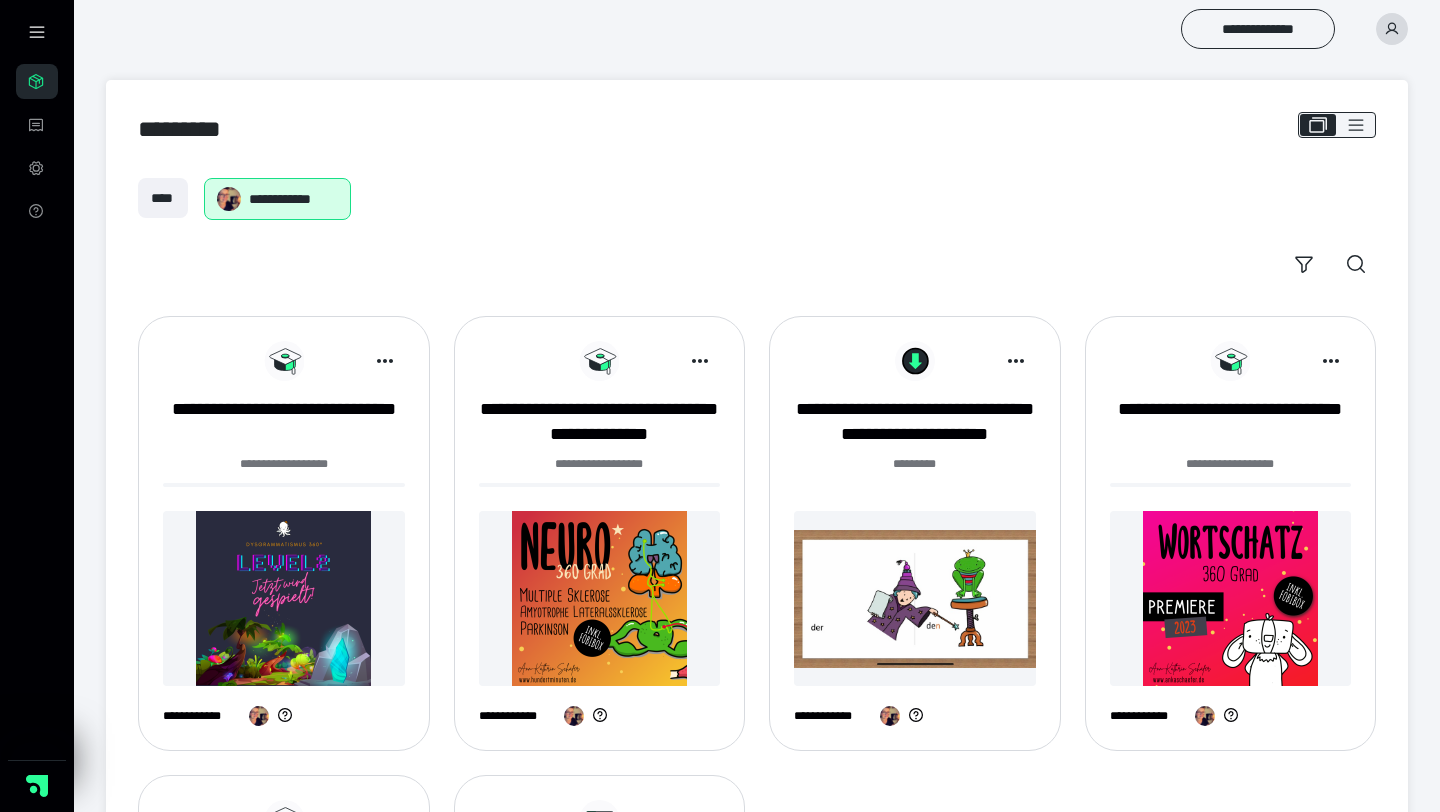 scroll, scrollTop: 455, scrollLeft: 0, axis: vertical 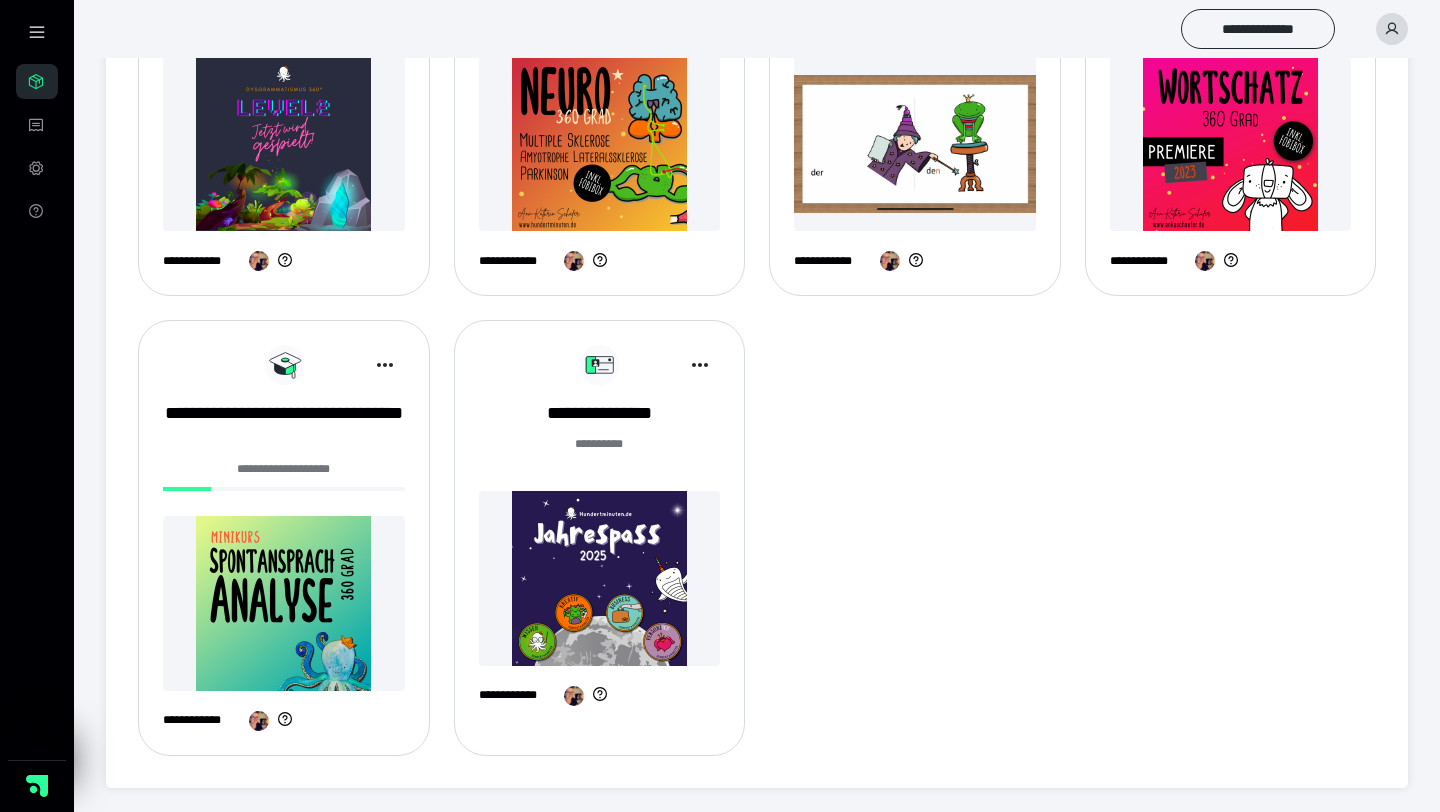 click at bounding box center (600, 578) 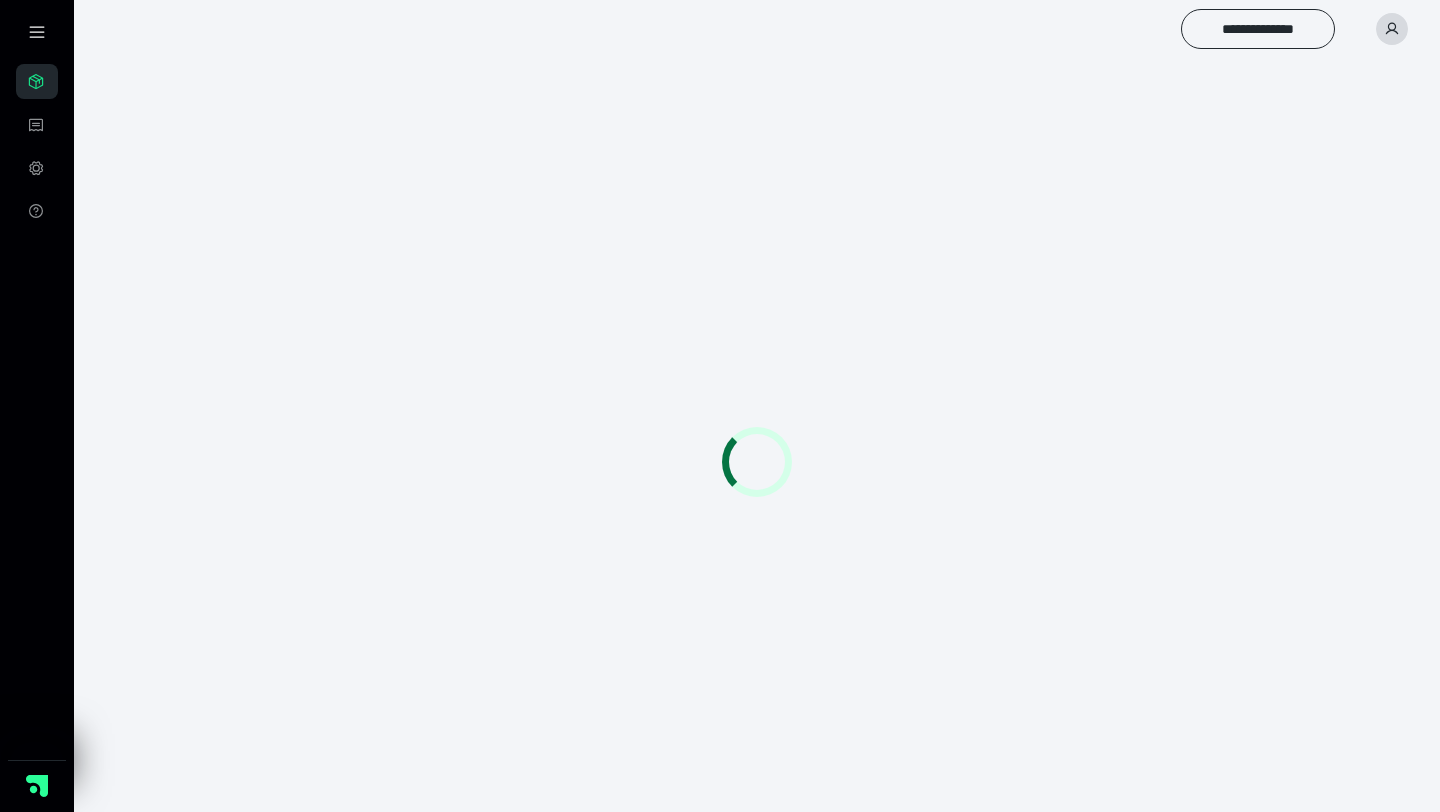 scroll, scrollTop: 0, scrollLeft: 0, axis: both 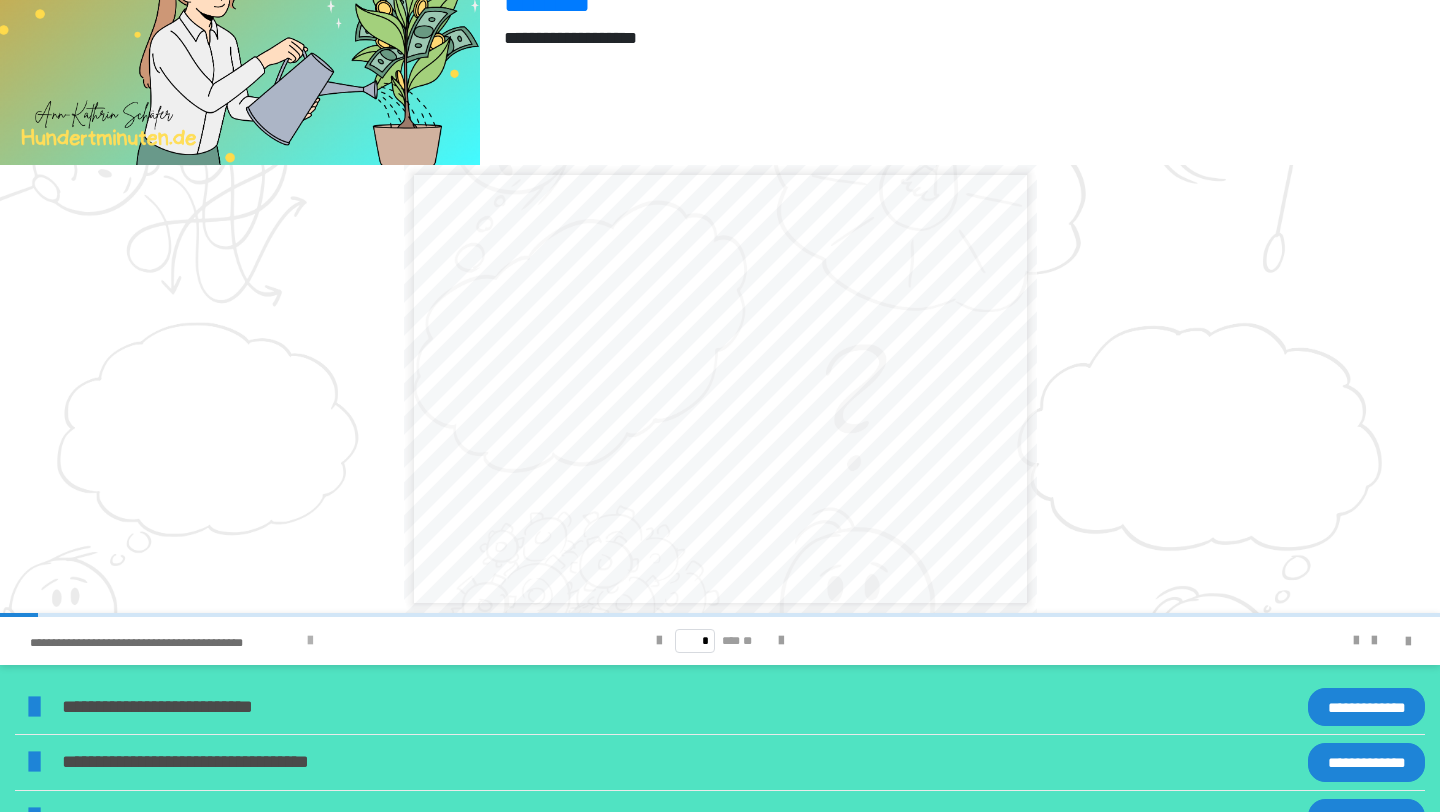 click on "**********" at bounding box center [286, 641] 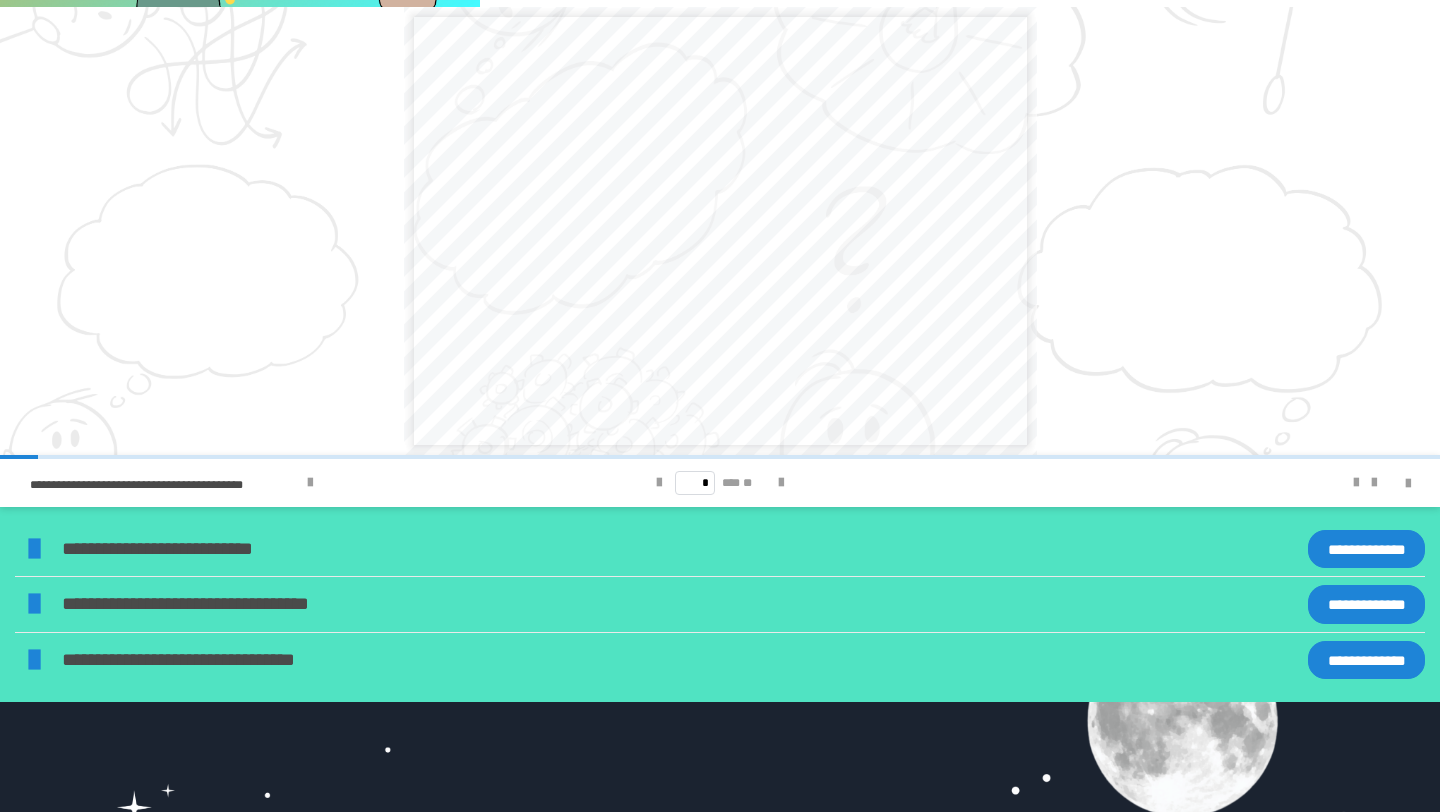 scroll, scrollTop: 1341, scrollLeft: 0, axis: vertical 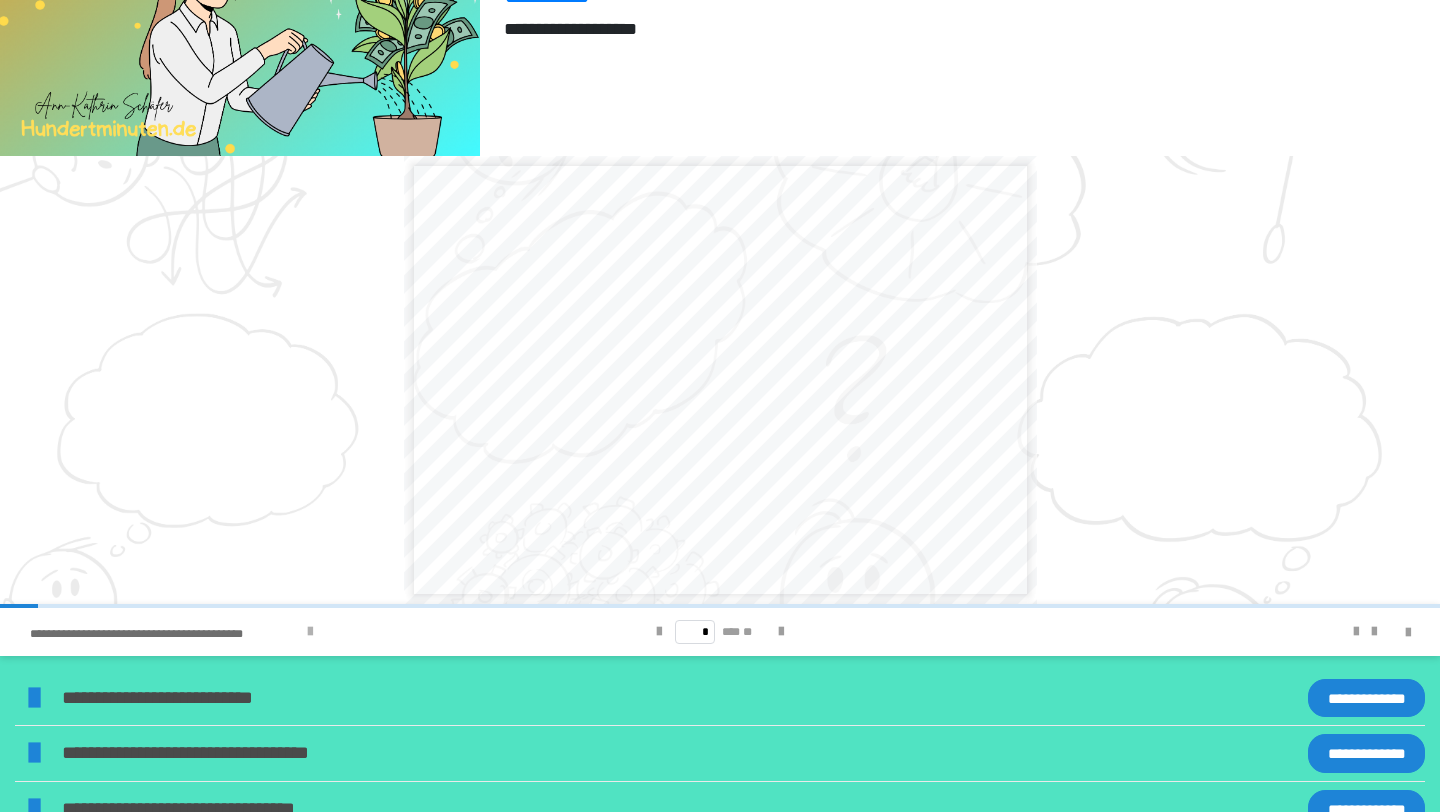 click at bounding box center [310, 632] 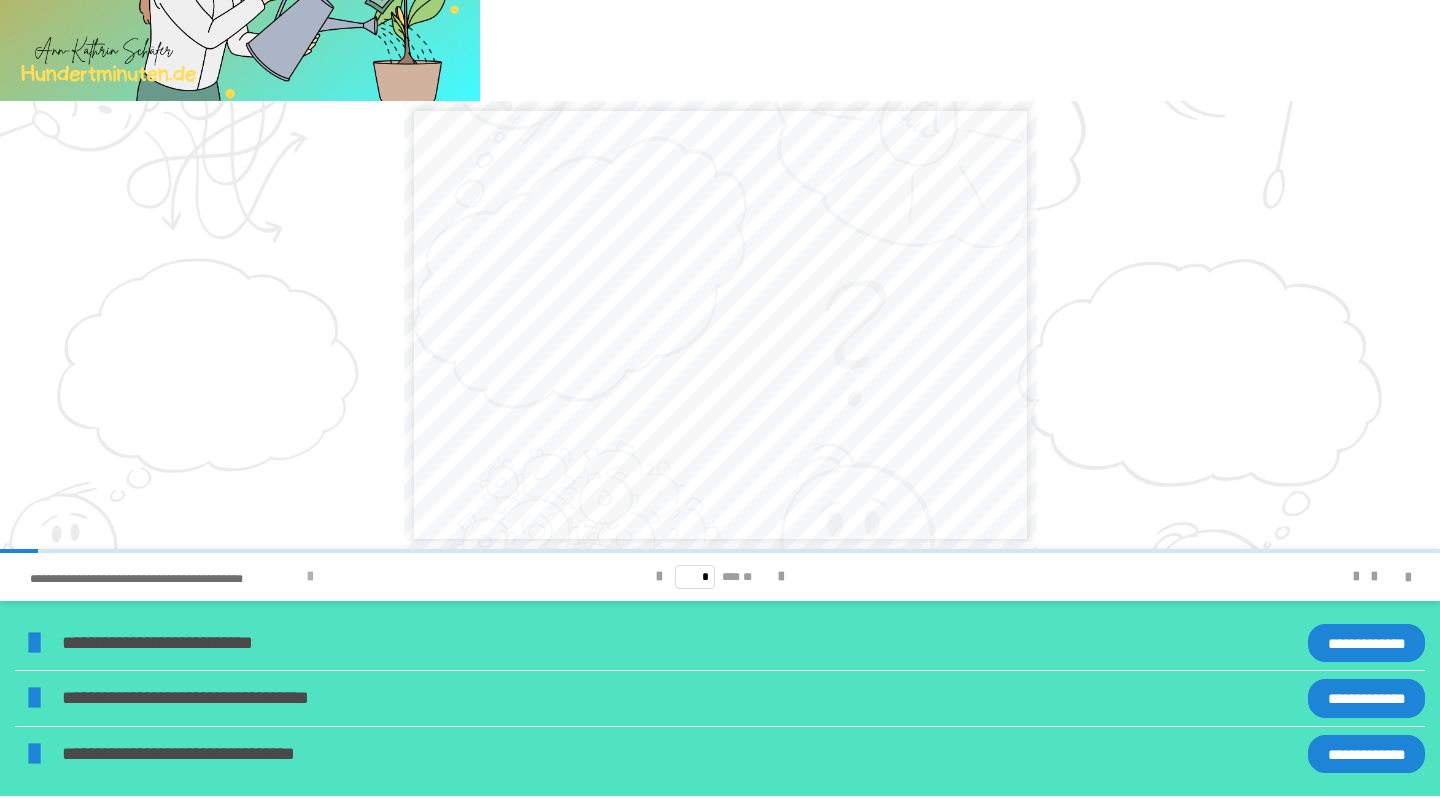 scroll, scrollTop: 1397, scrollLeft: 0, axis: vertical 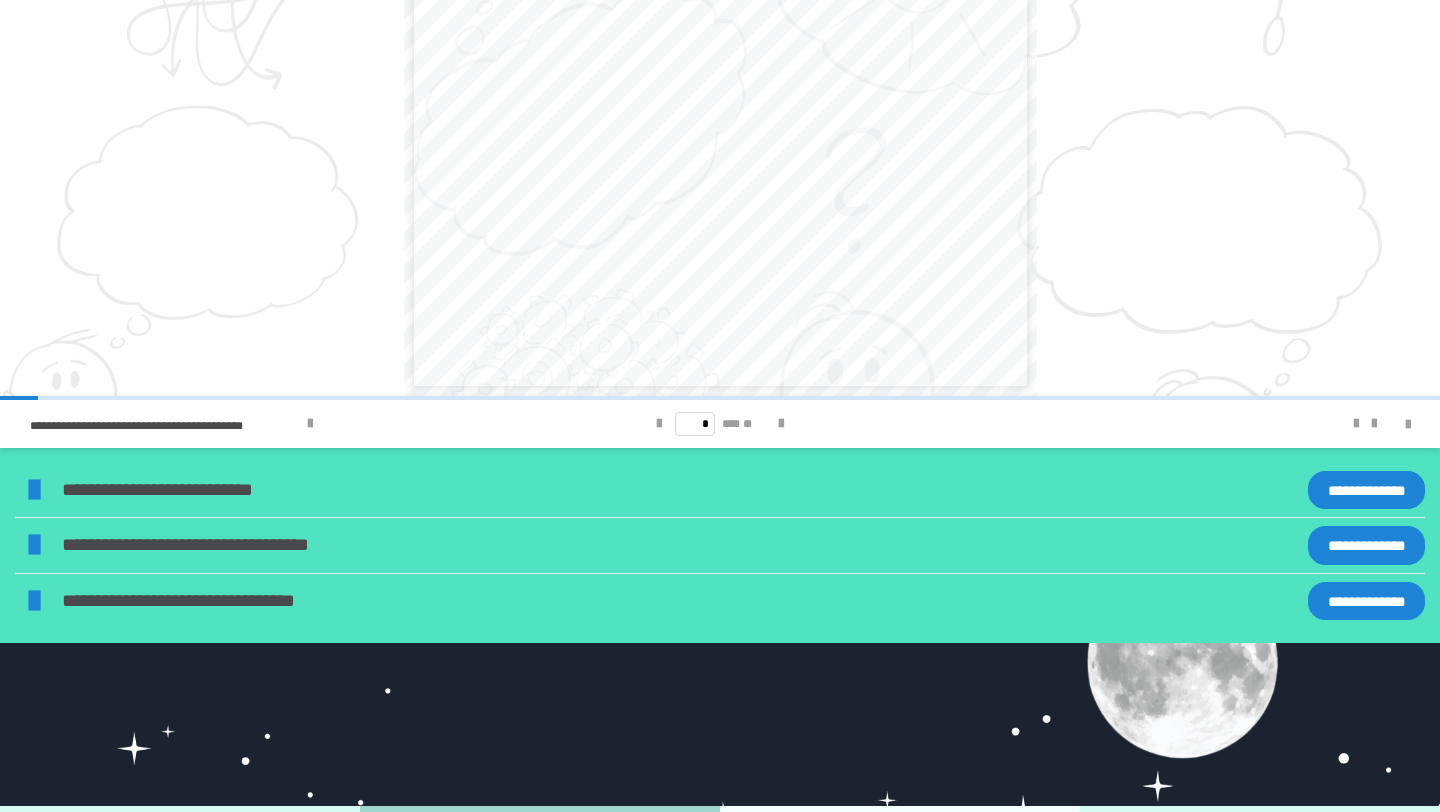 click on "**********" at bounding box center [1366, 545] 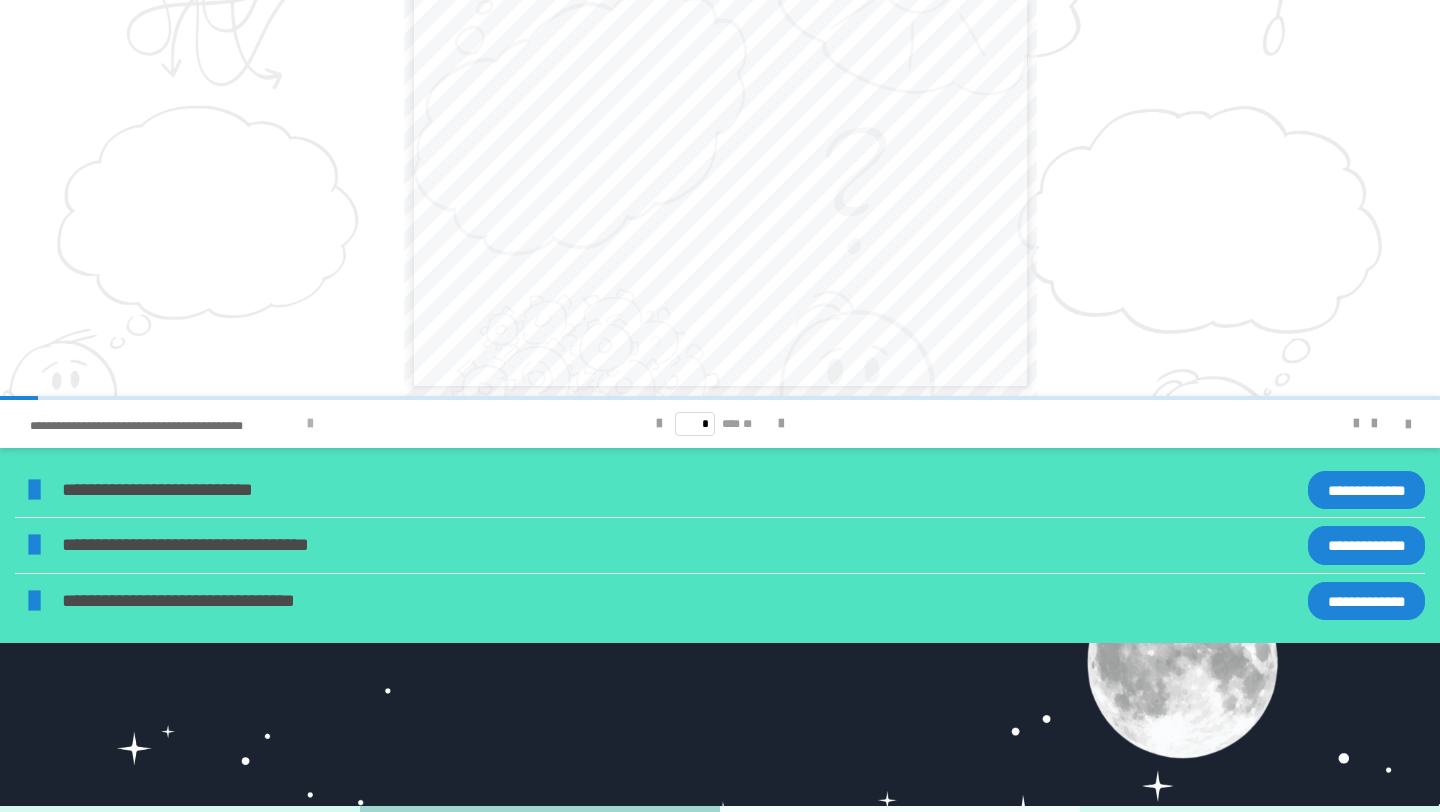 click at bounding box center [310, 424] 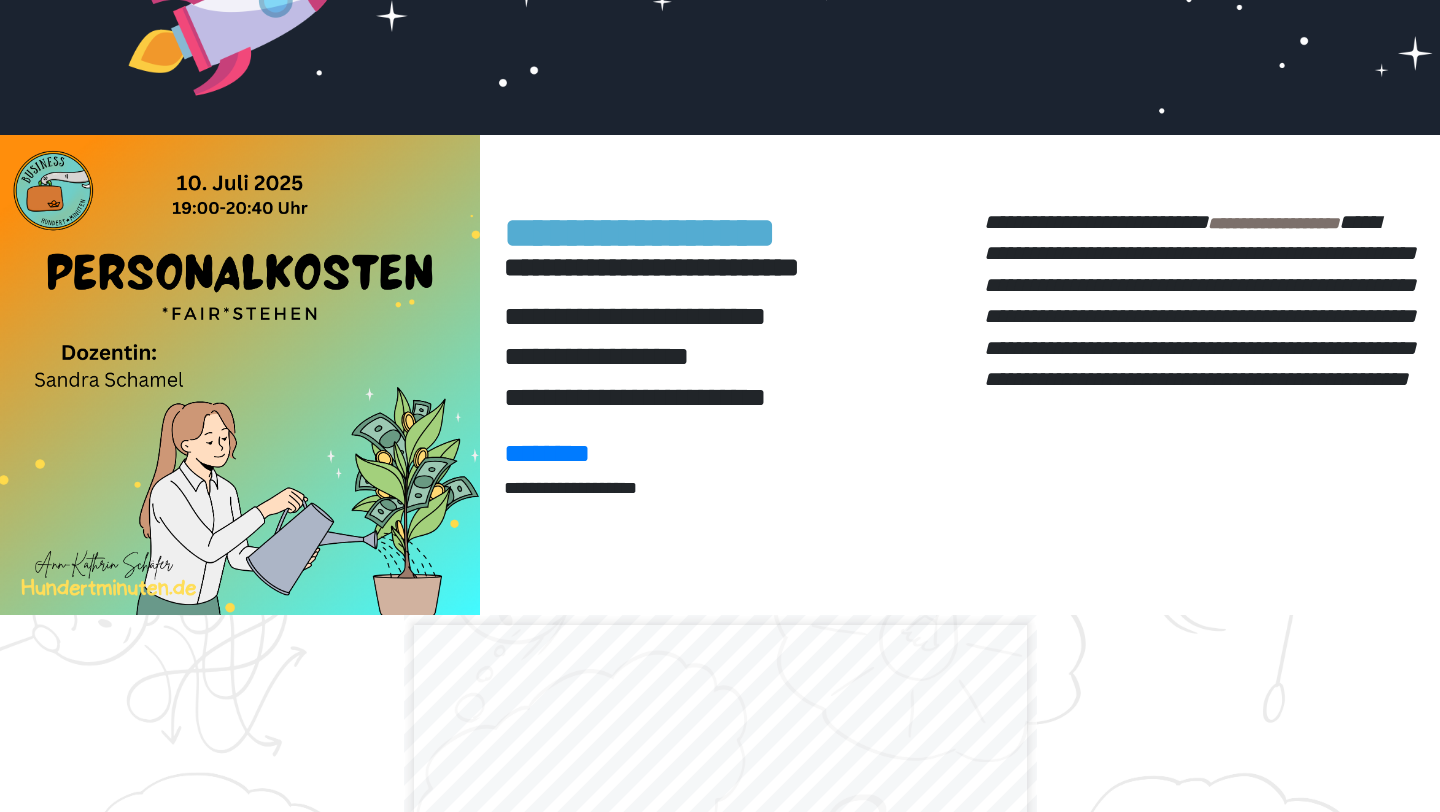 scroll, scrollTop: 0, scrollLeft: 0, axis: both 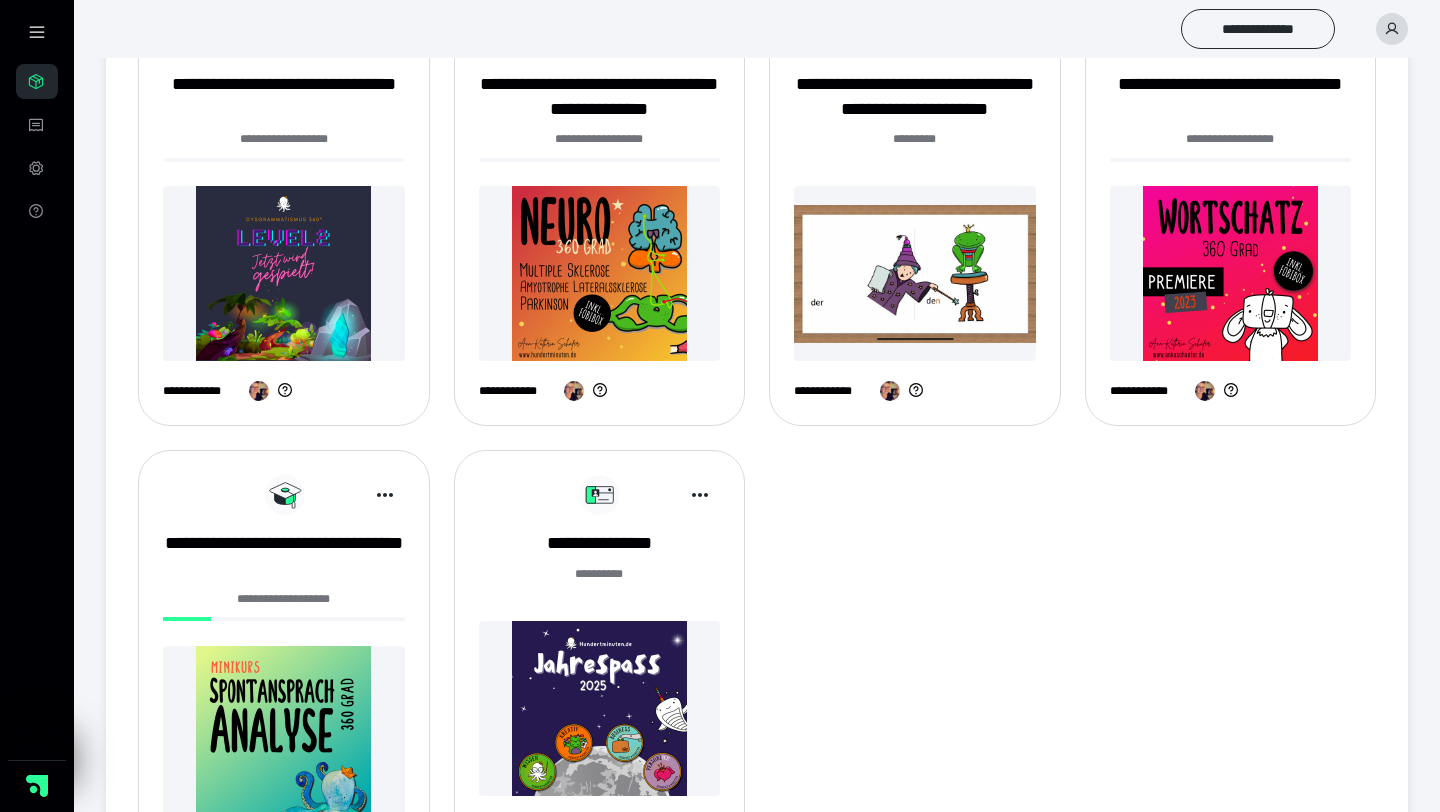 click at bounding box center (600, 273) 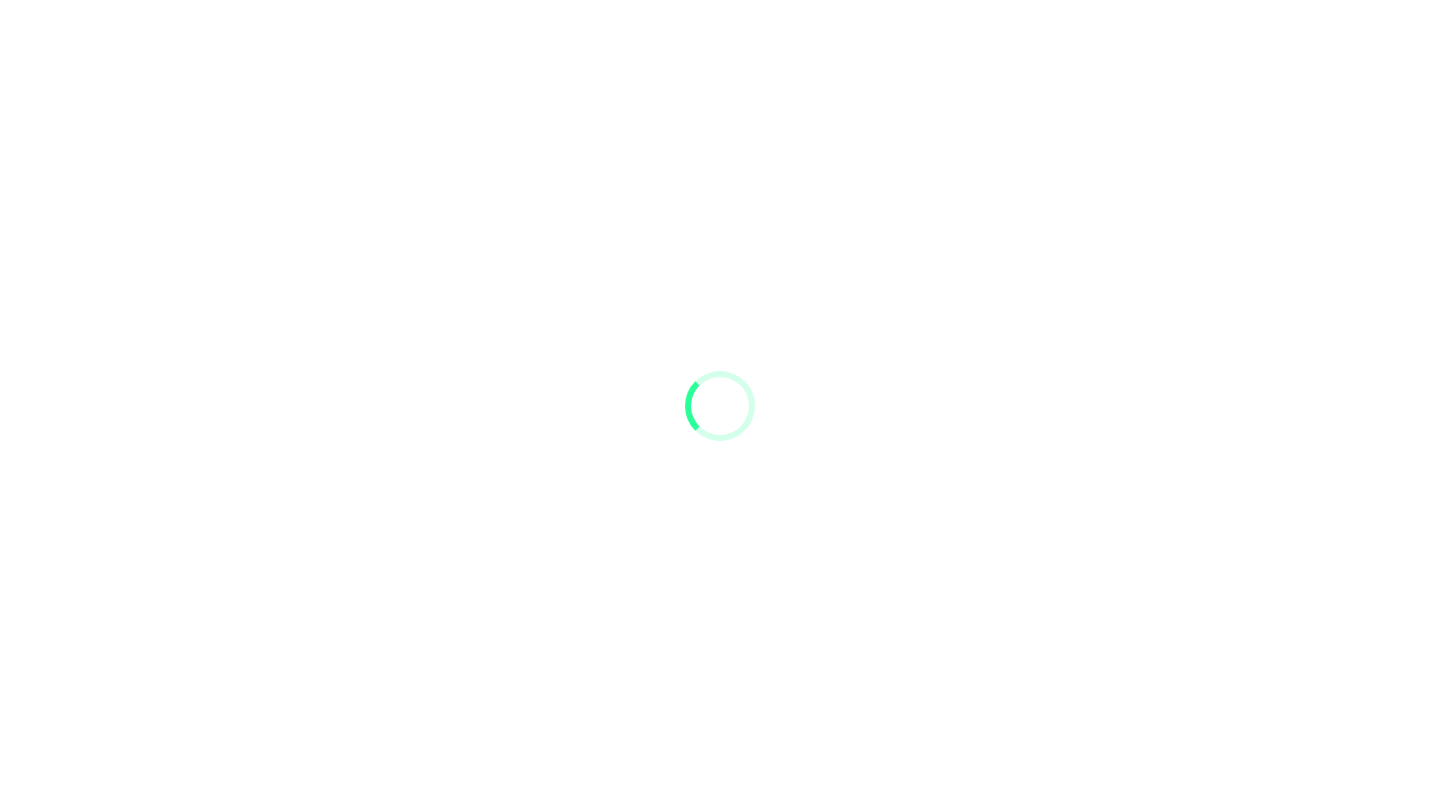 scroll, scrollTop: 0, scrollLeft: 0, axis: both 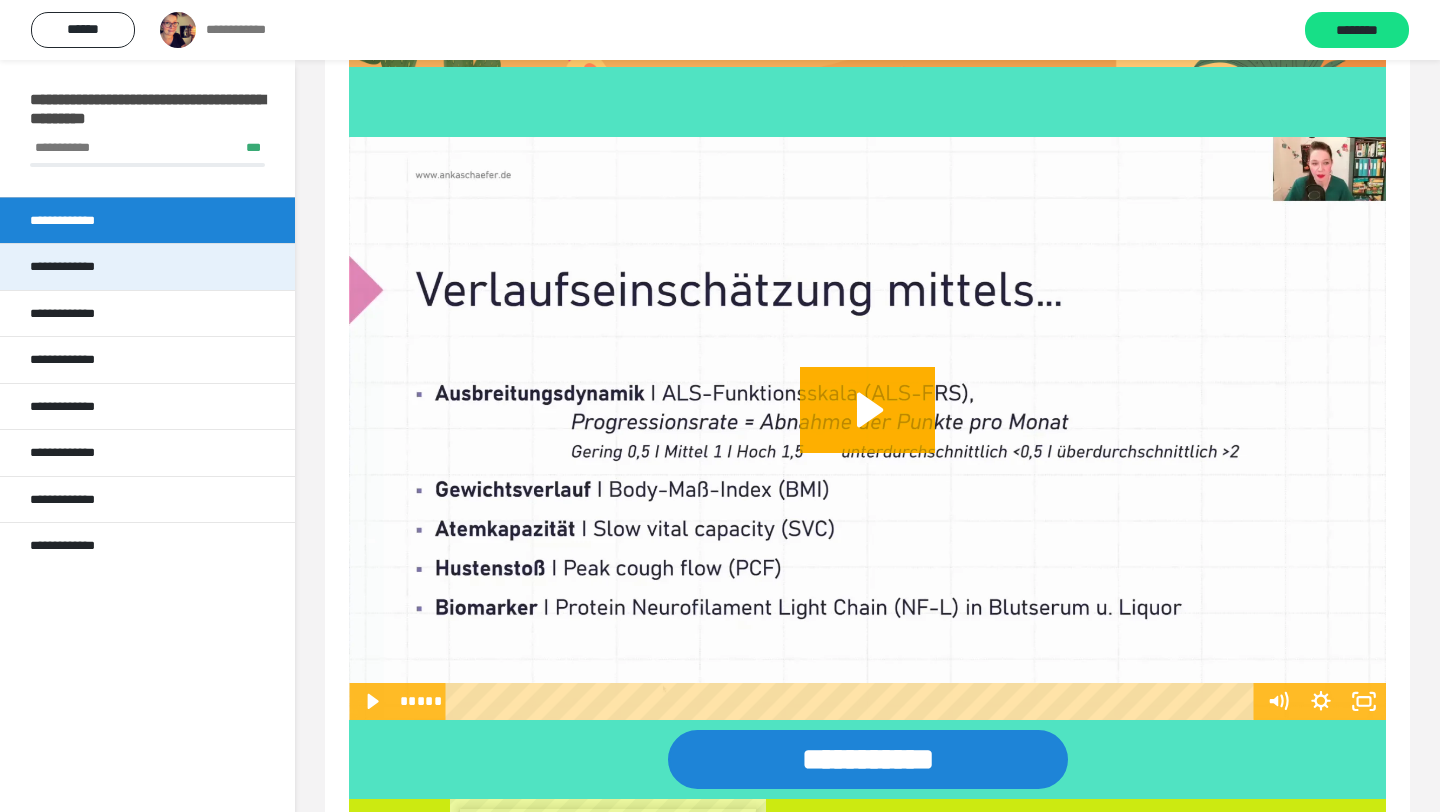 click on "**********" at bounding box center (71, 267) 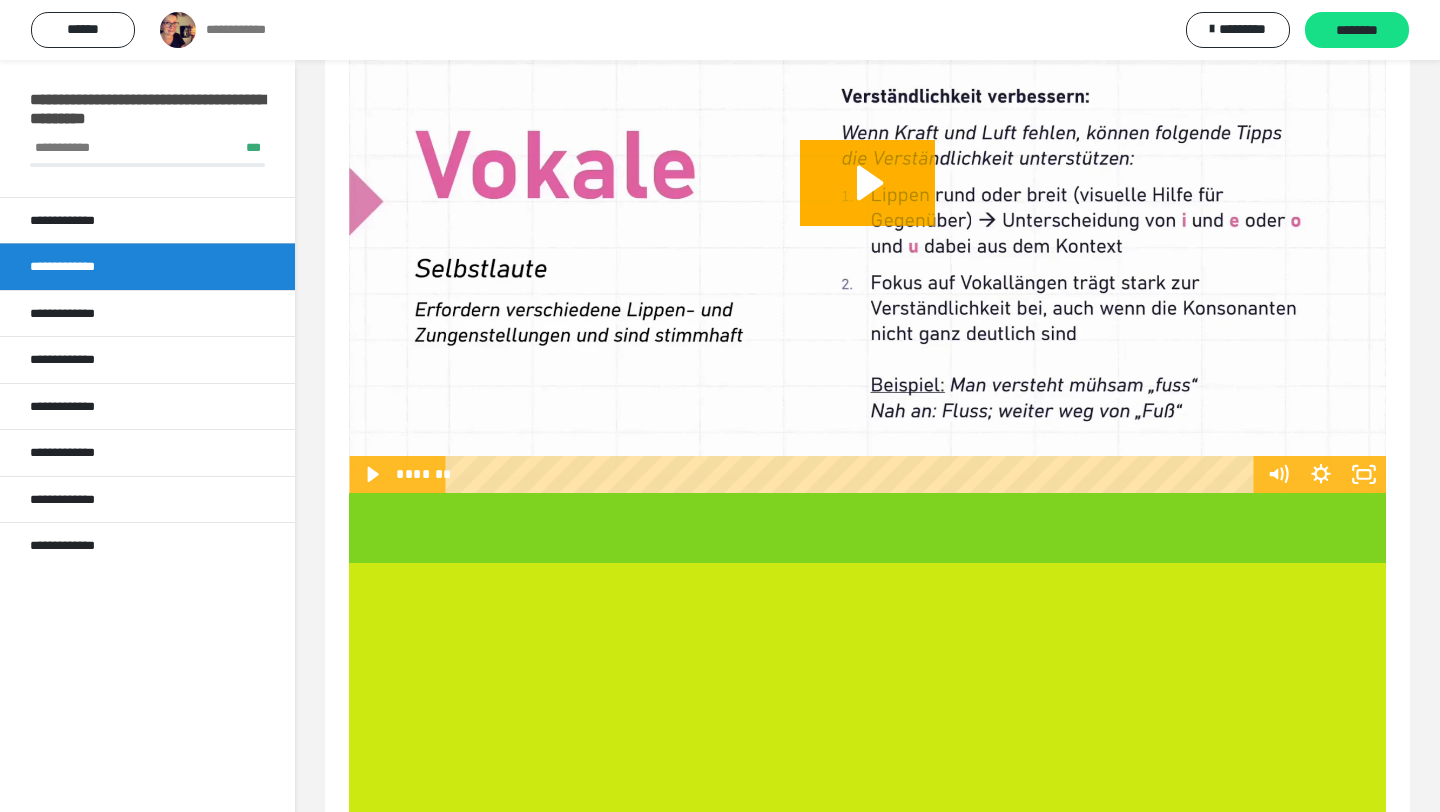 scroll, scrollTop: 656, scrollLeft: 0, axis: vertical 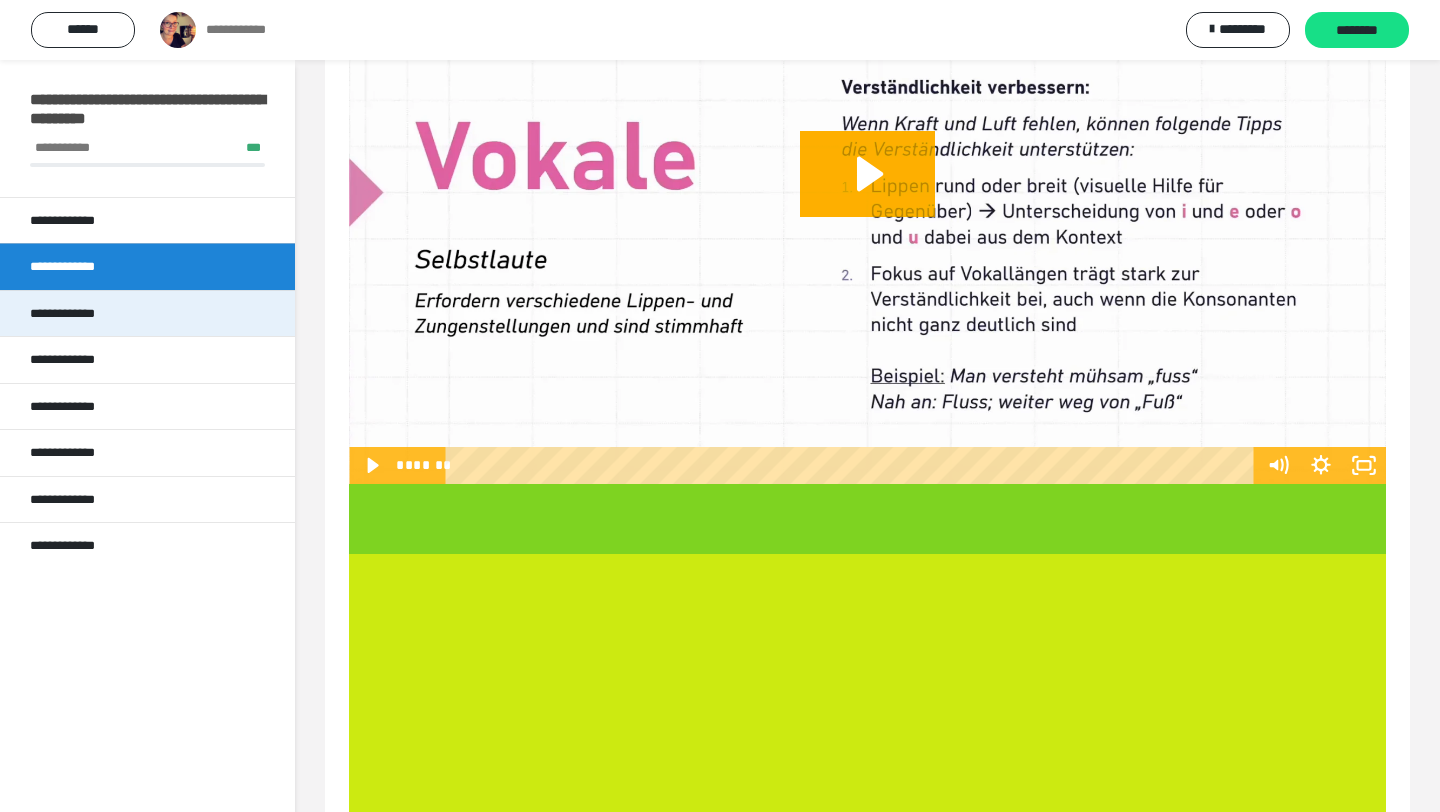 click on "**********" at bounding box center (71, 314) 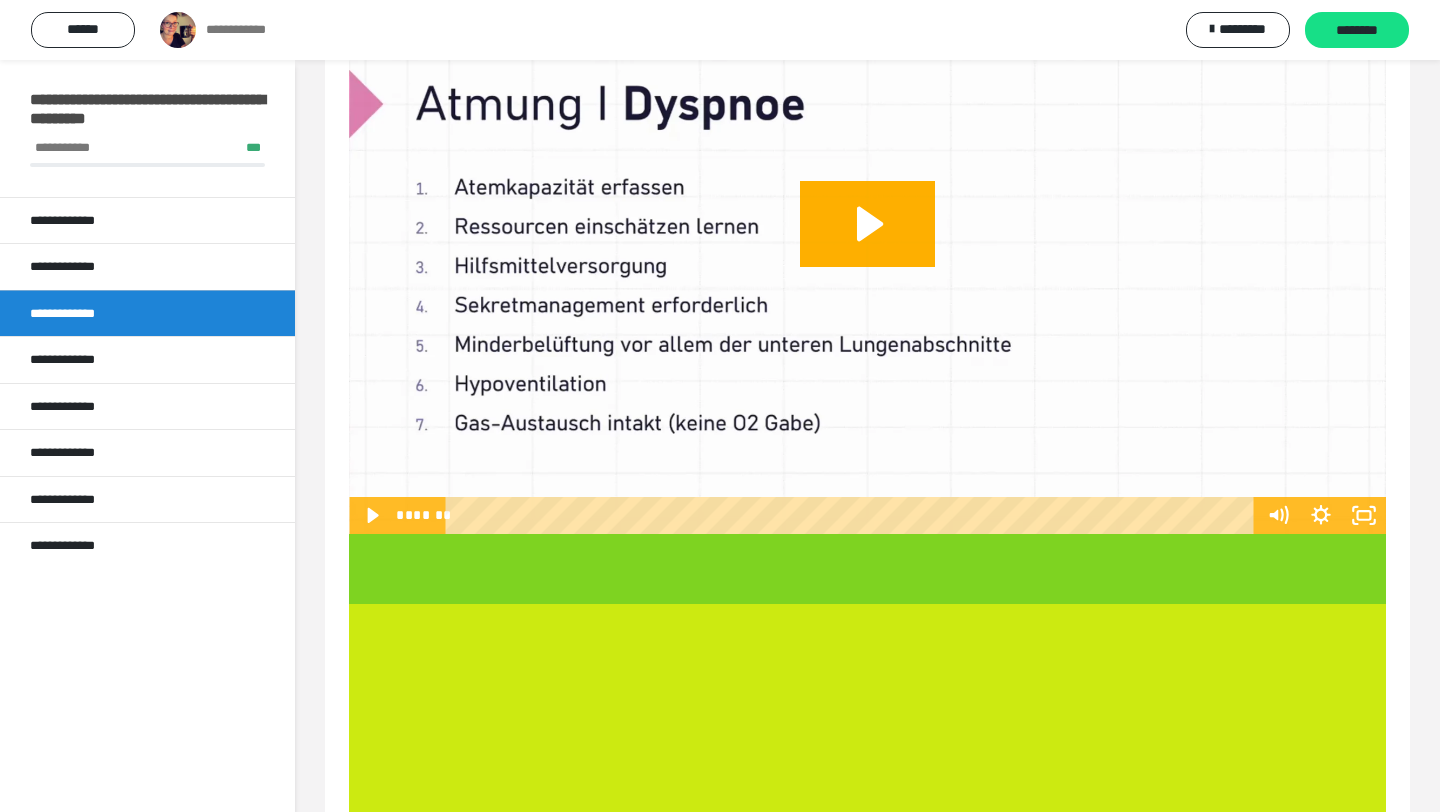 scroll, scrollTop: 607, scrollLeft: 0, axis: vertical 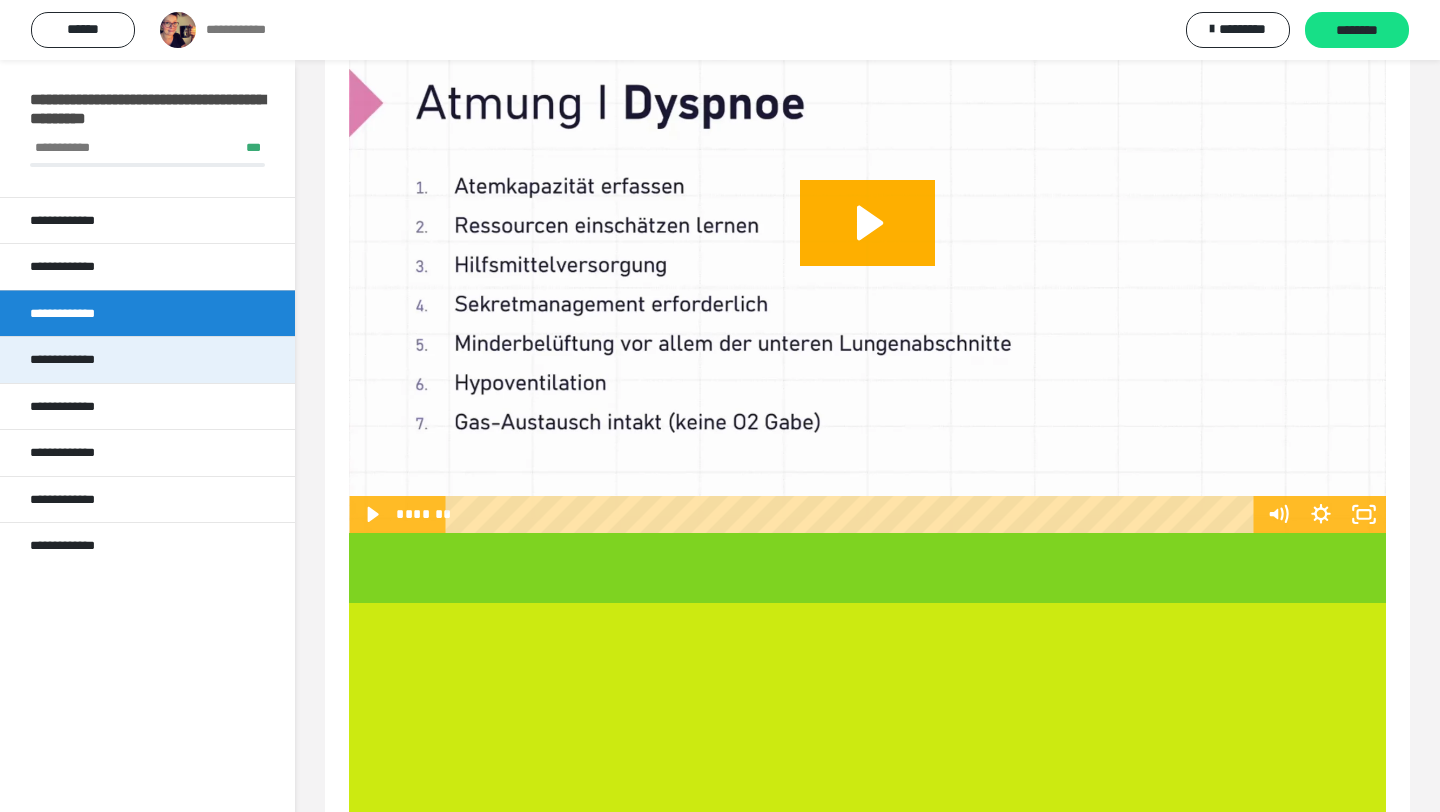 click on "**********" at bounding box center (147, 359) 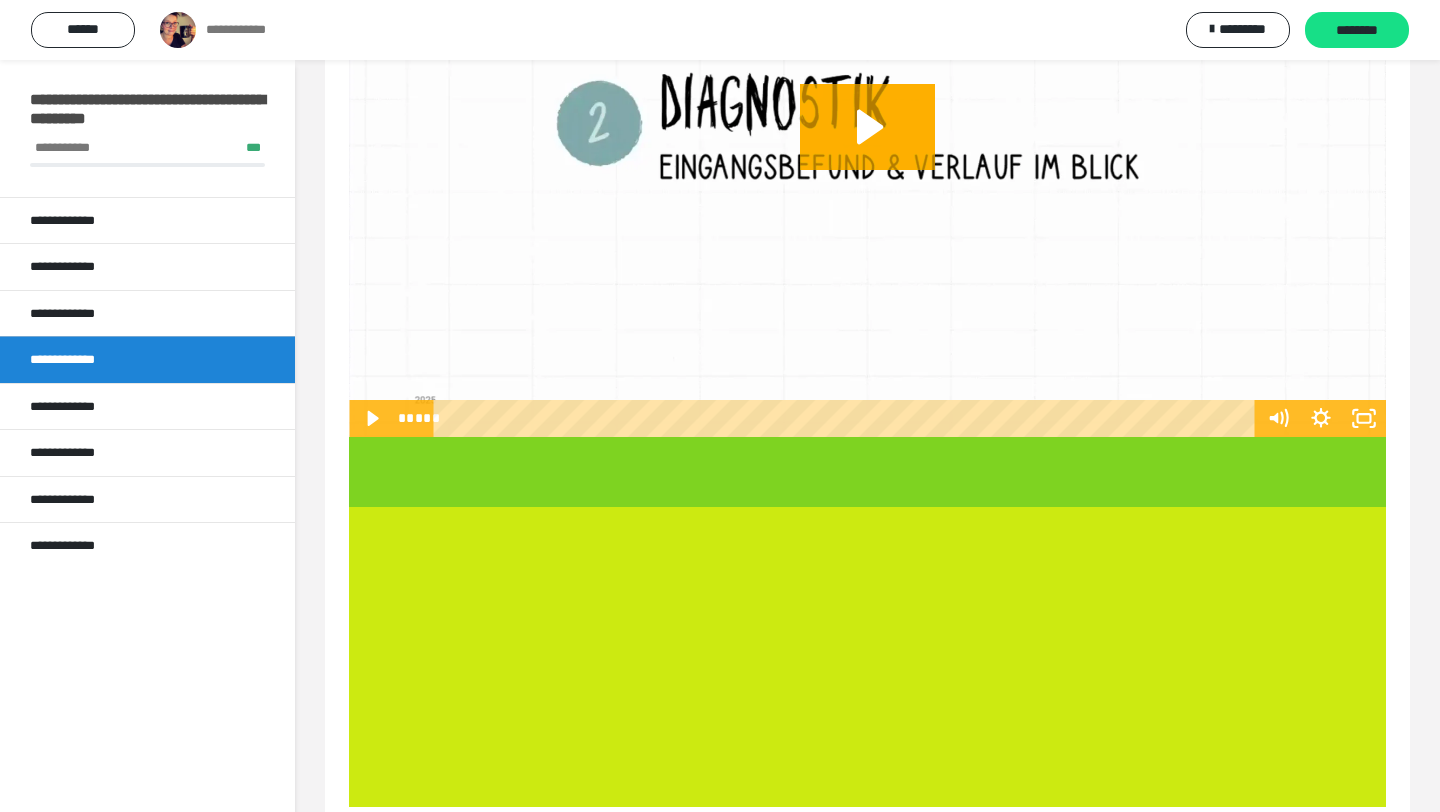scroll, scrollTop: 752, scrollLeft: 0, axis: vertical 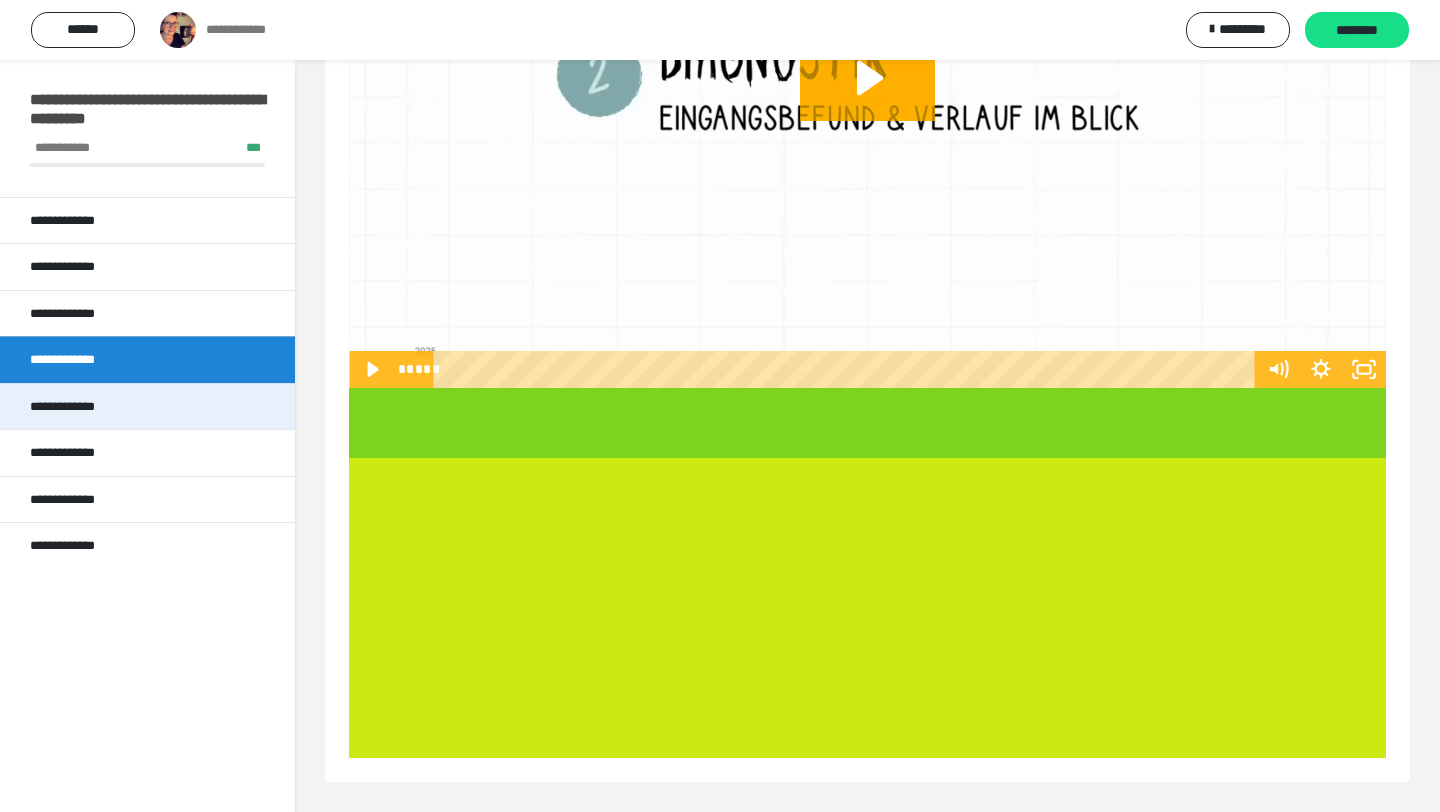 click on "**********" at bounding box center (147, 406) 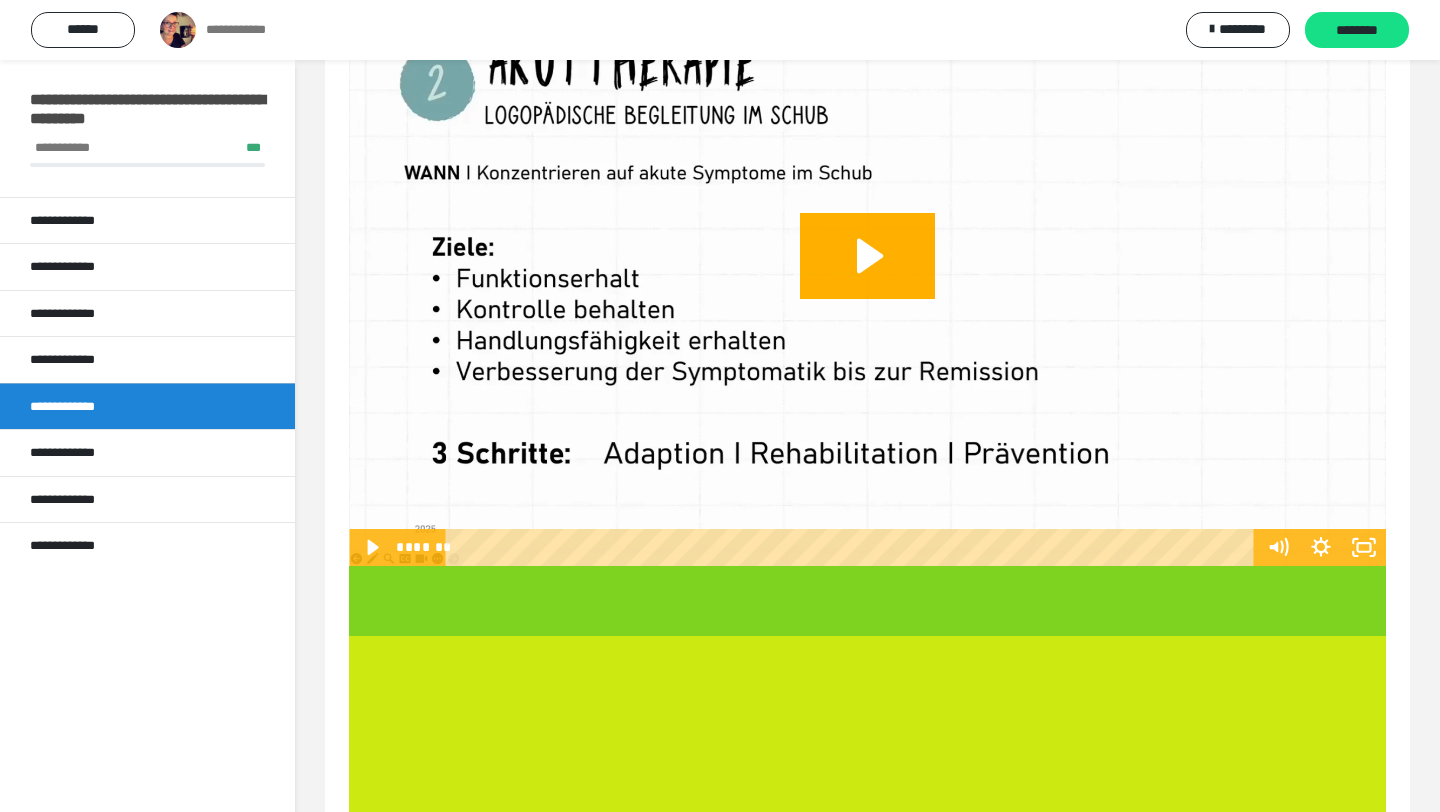 scroll, scrollTop: 576, scrollLeft: 0, axis: vertical 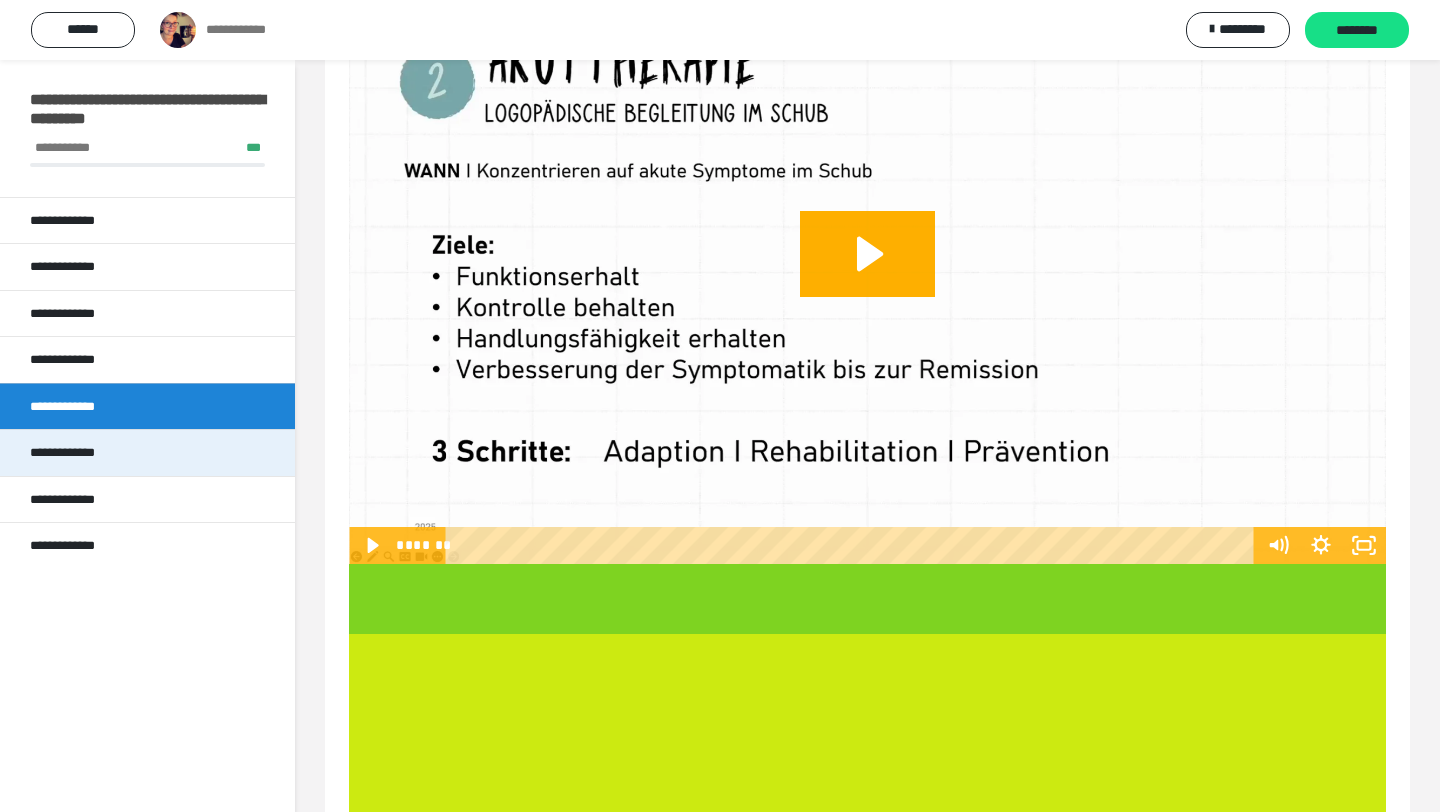 click on "**********" at bounding box center (147, 452) 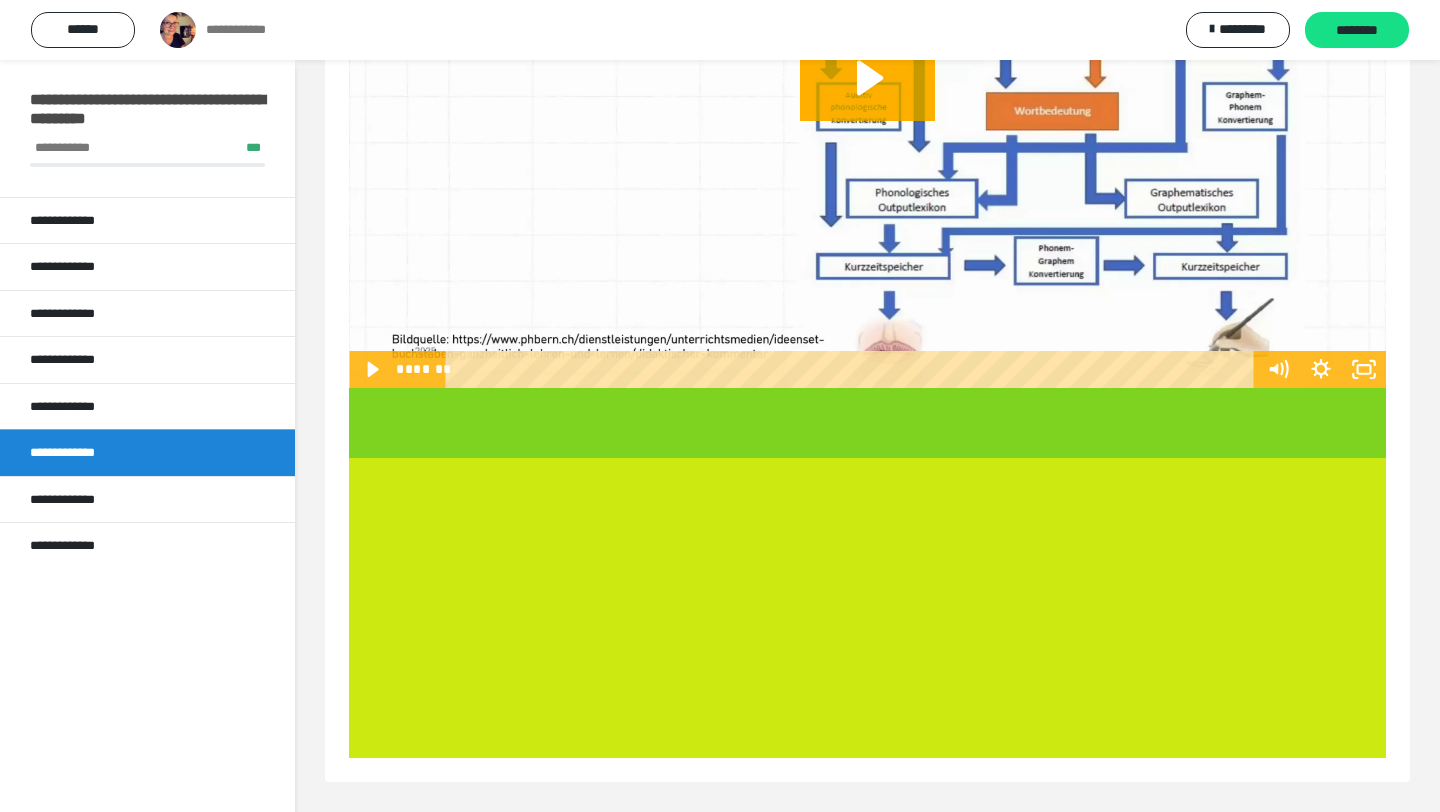 scroll, scrollTop: 723, scrollLeft: 0, axis: vertical 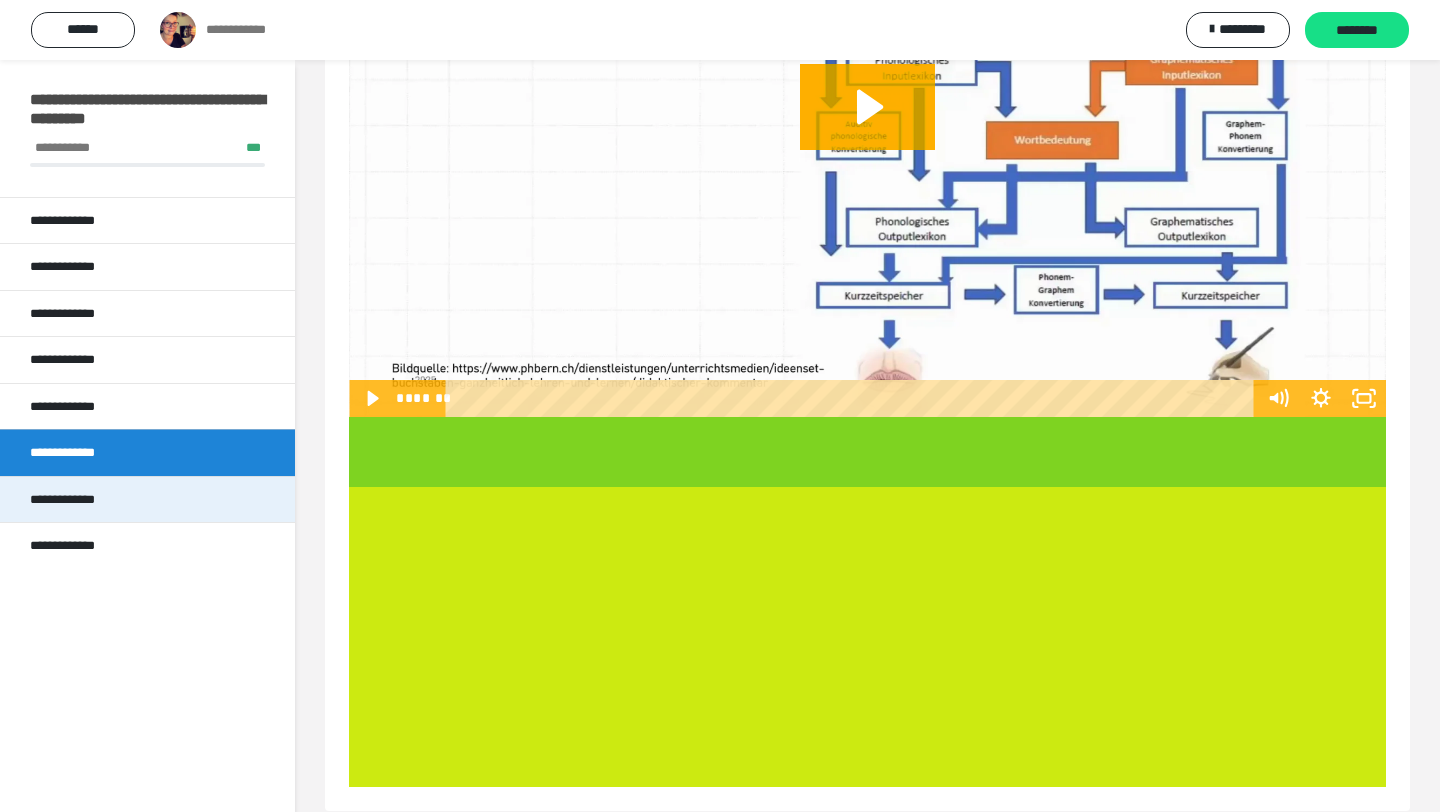 click on "**********" at bounding box center (147, 499) 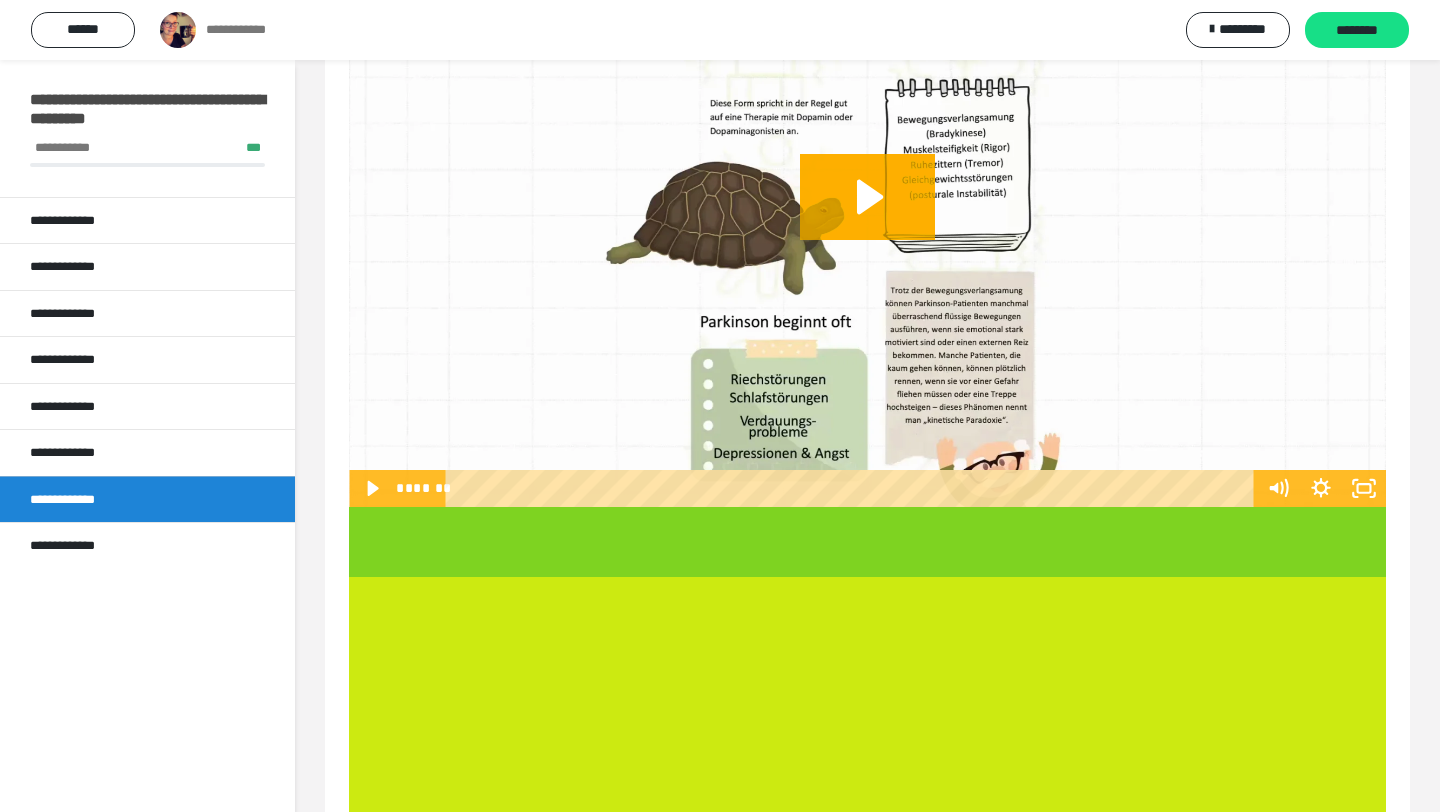 scroll, scrollTop: 634, scrollLeft: 0, axis: vertical 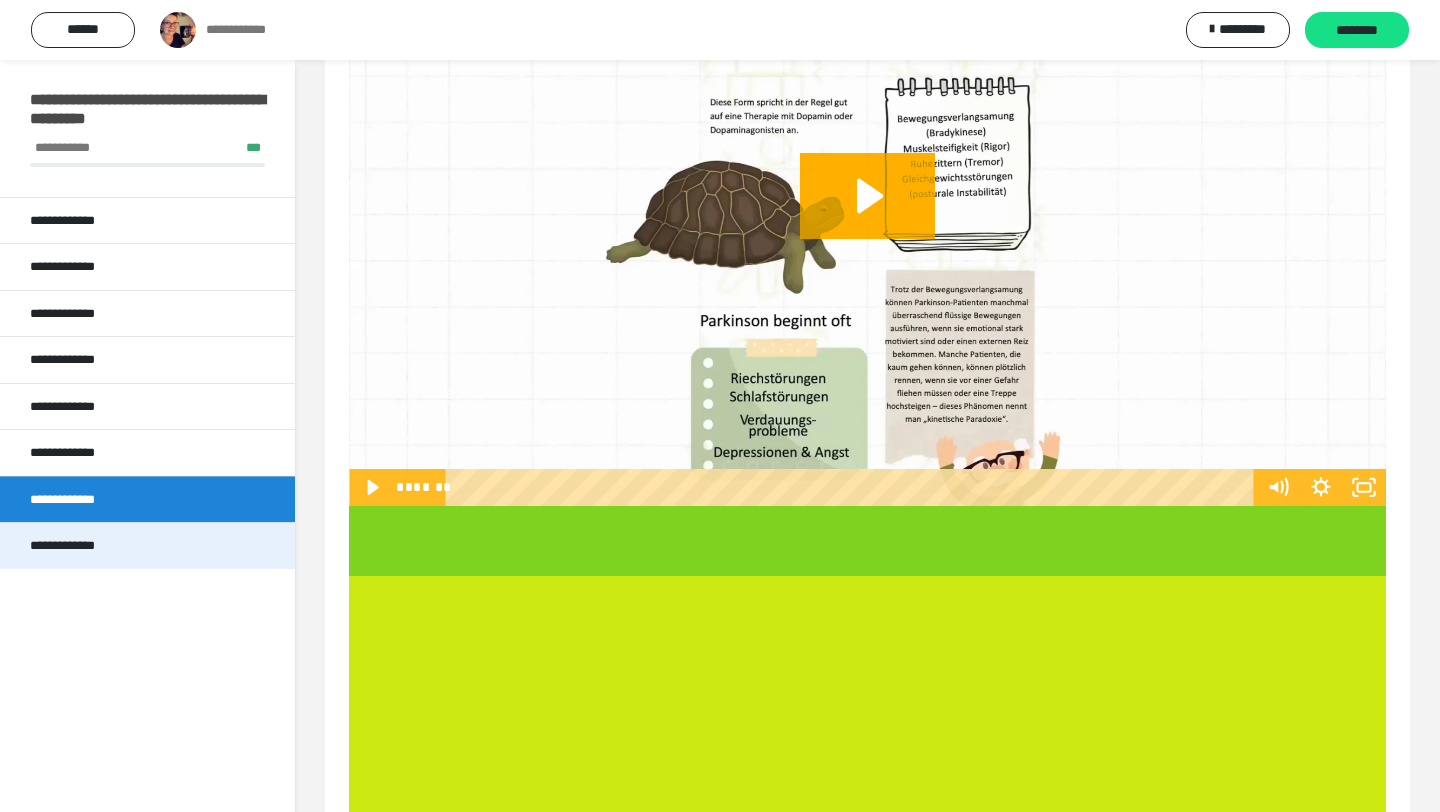 click on "**********" at bounding box center (147, 545) 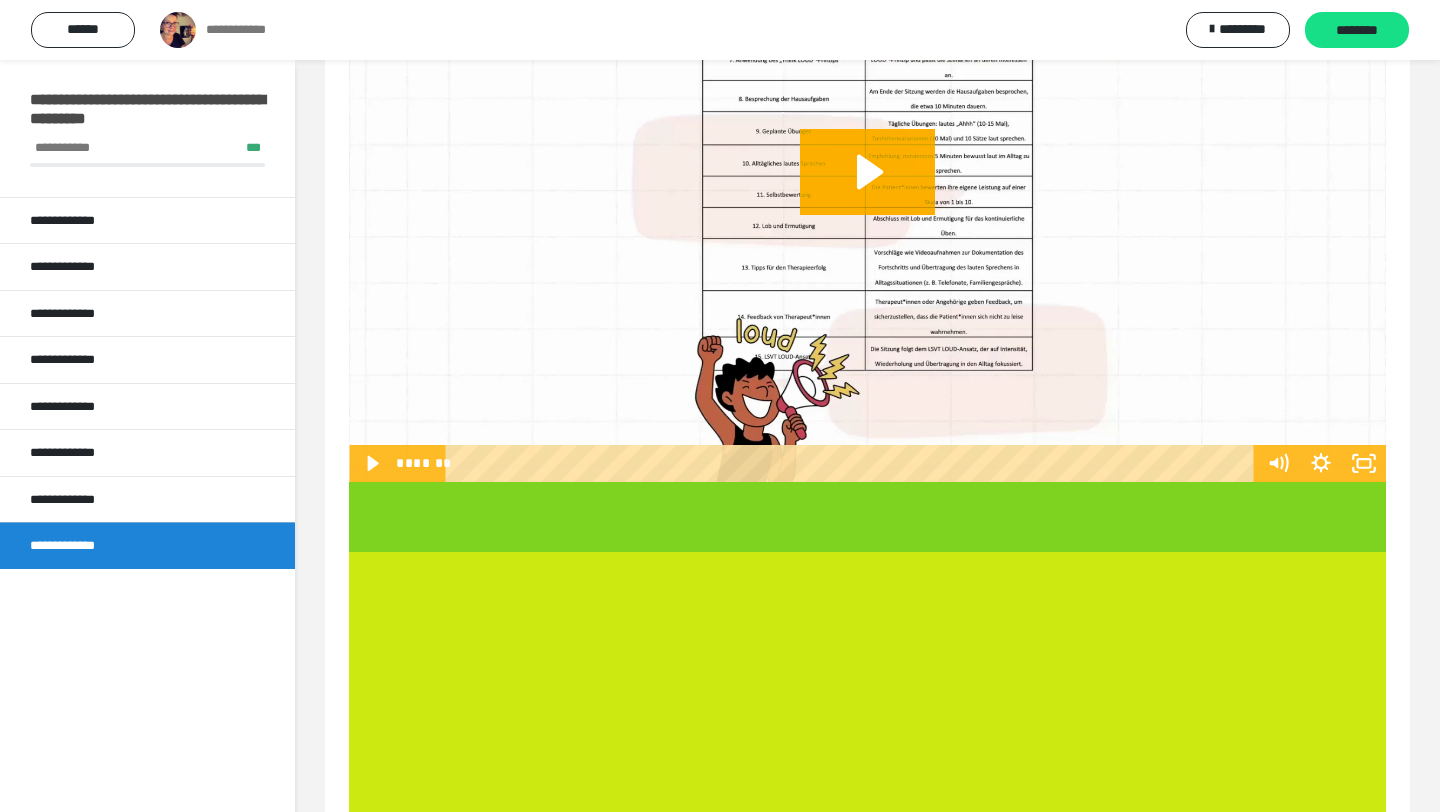 scroll, scrollTop: 659, scrollLeft: 0, axis: vertical 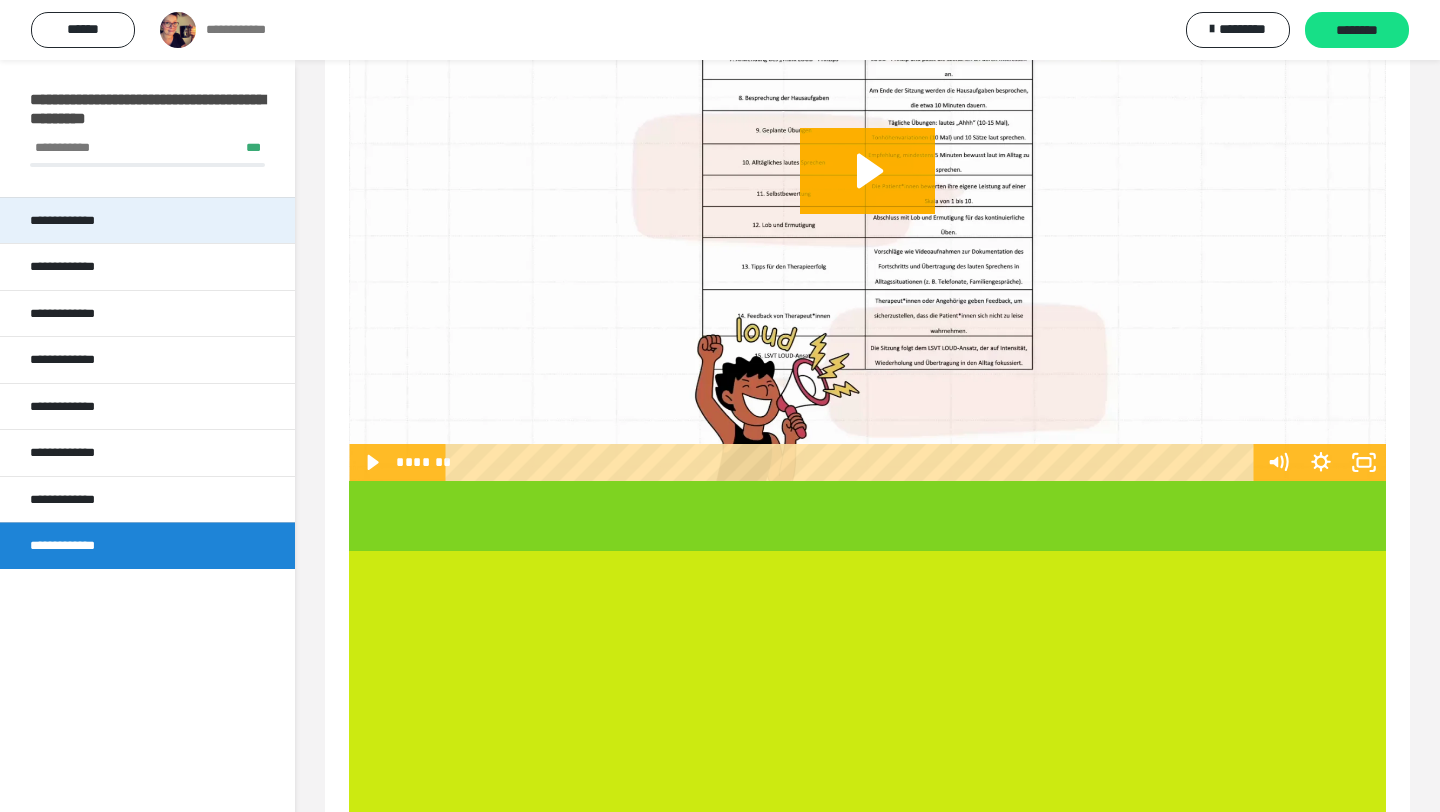 click on "**********" at bounding box center [147, 220] 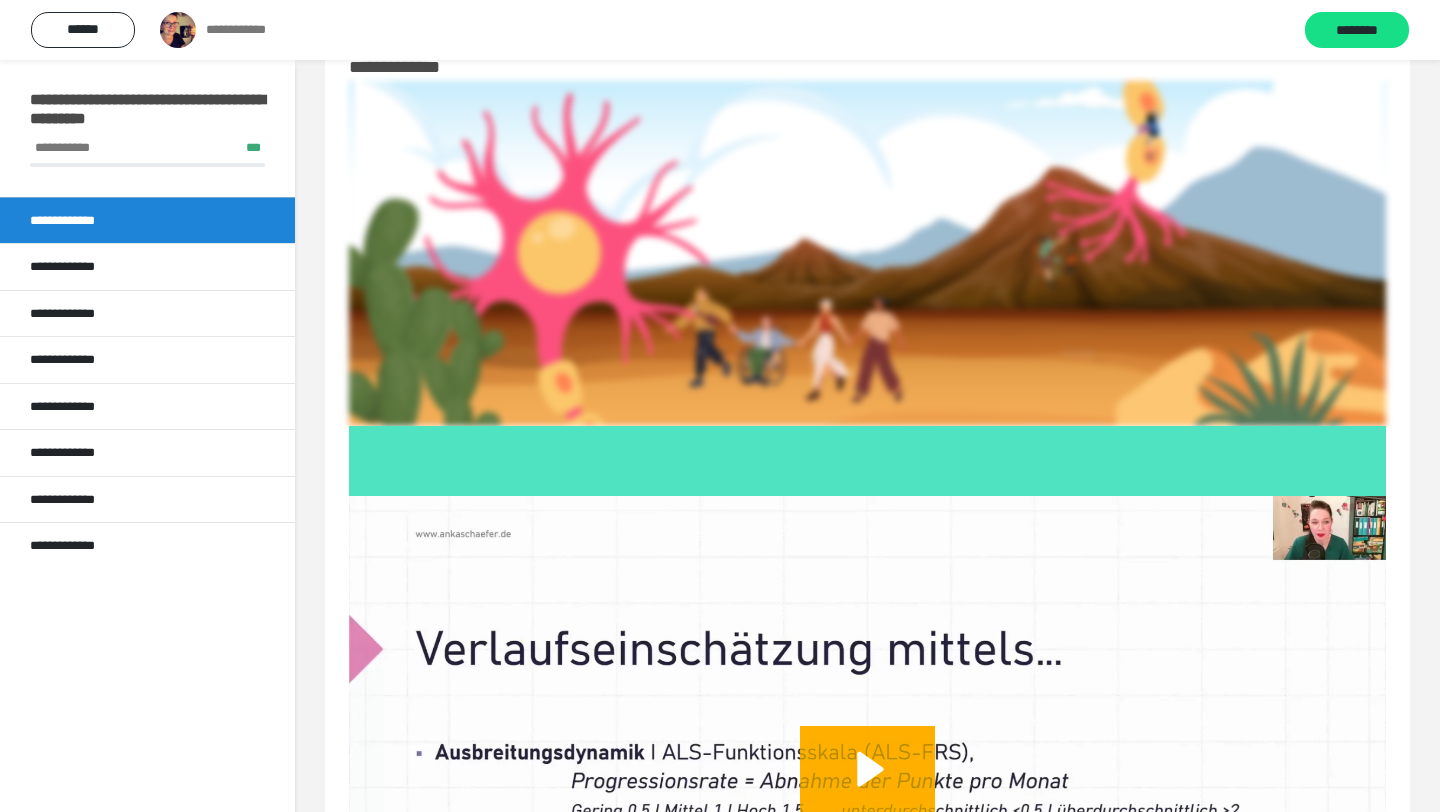 scroll, scrollTop: 396, scrollLeft: 0, axis: vertical 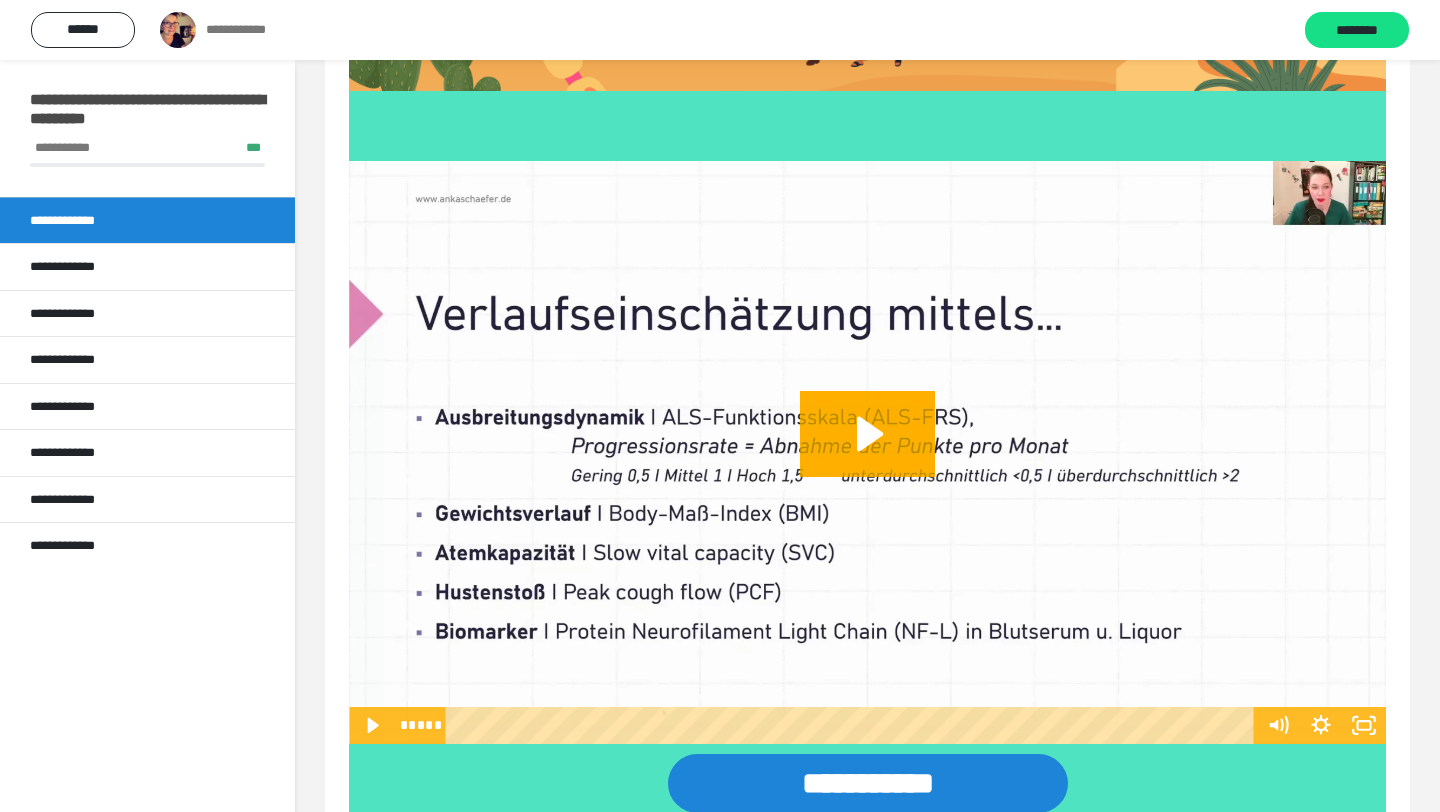 click 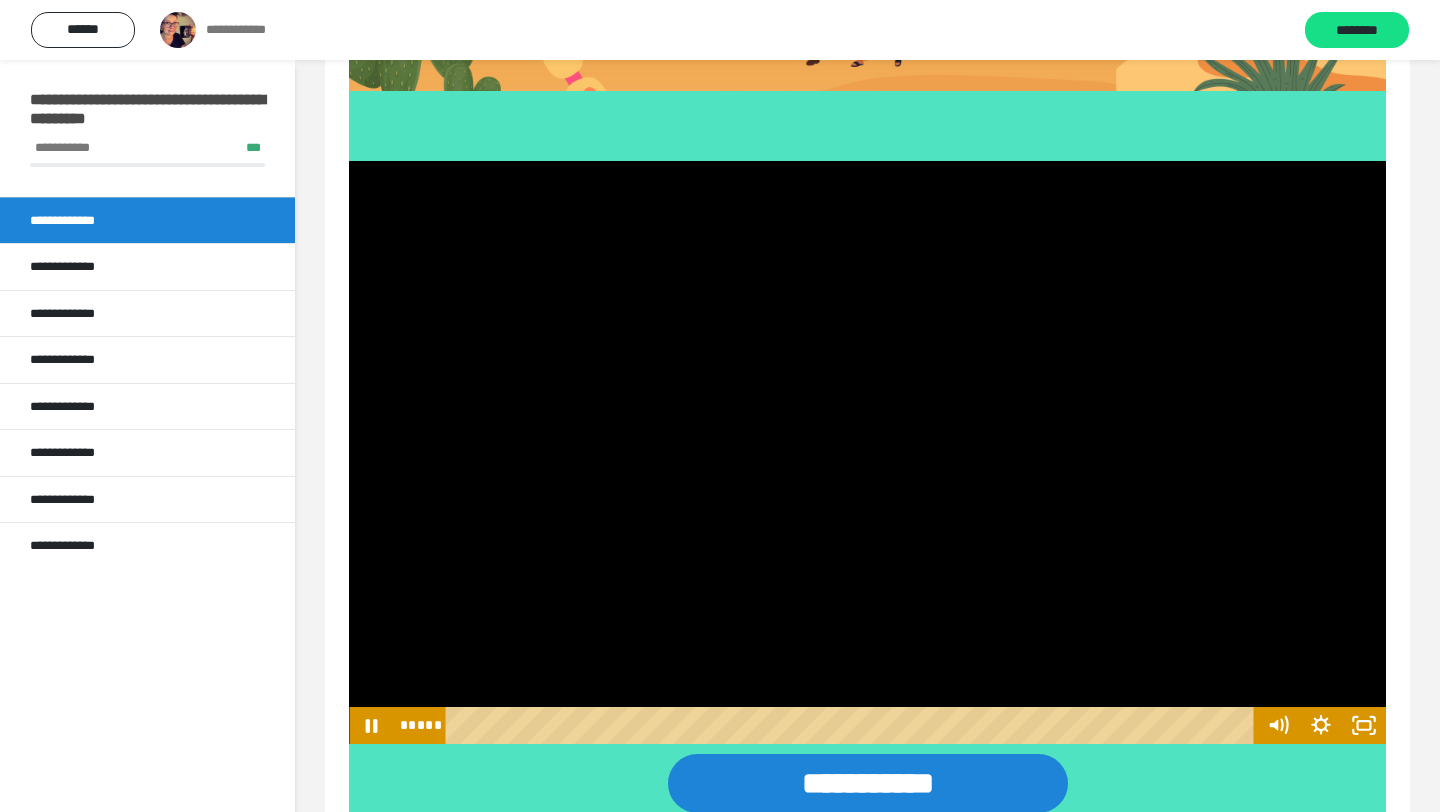 drag, startPoint x: 486, startPoint y: 19, endPoint x: 1235, endPoint y: 532, distance: 907.8381 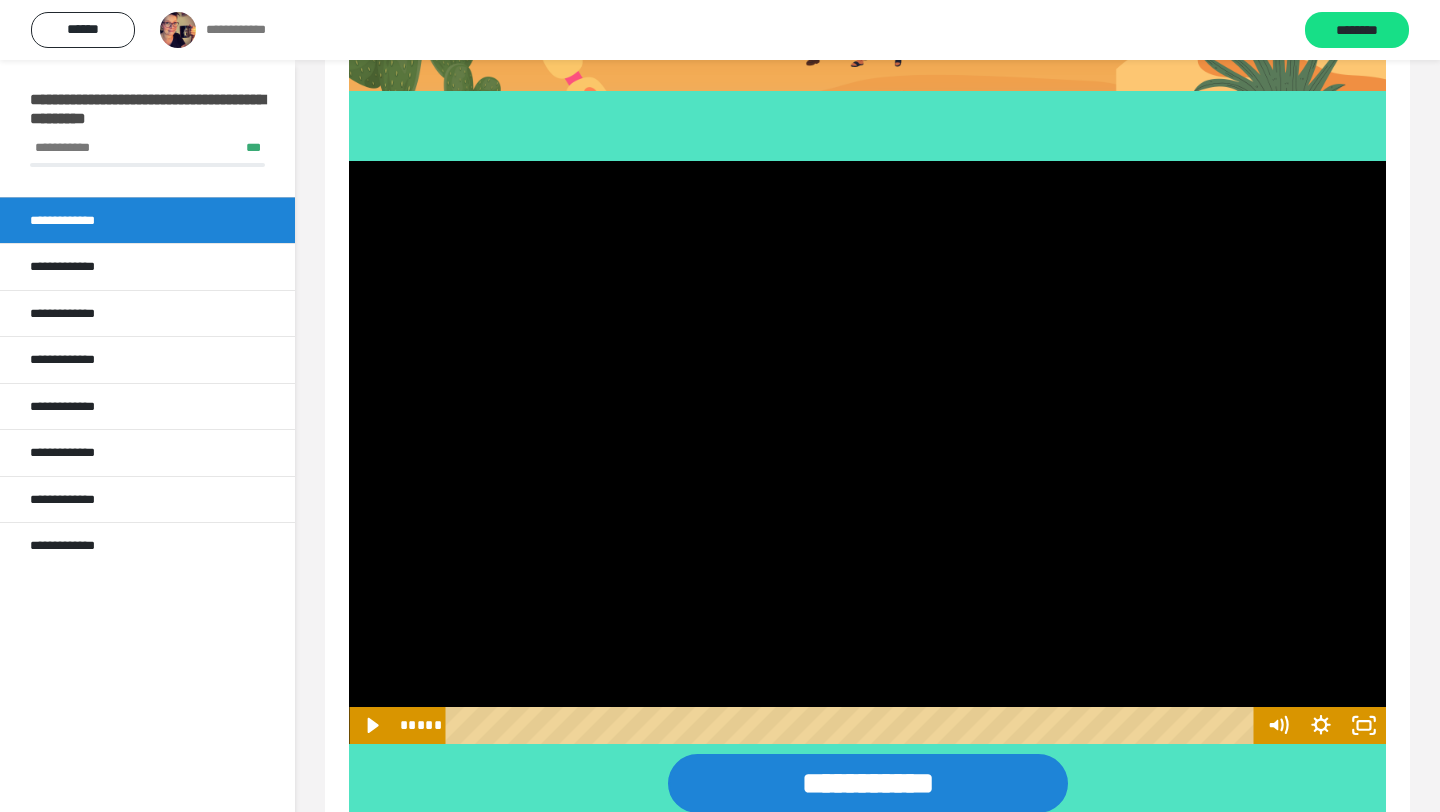drag, startPoint x: 1235, startPoint y: 532, endPoint x: 1366, endPoint y: 719, distance: 228.31995 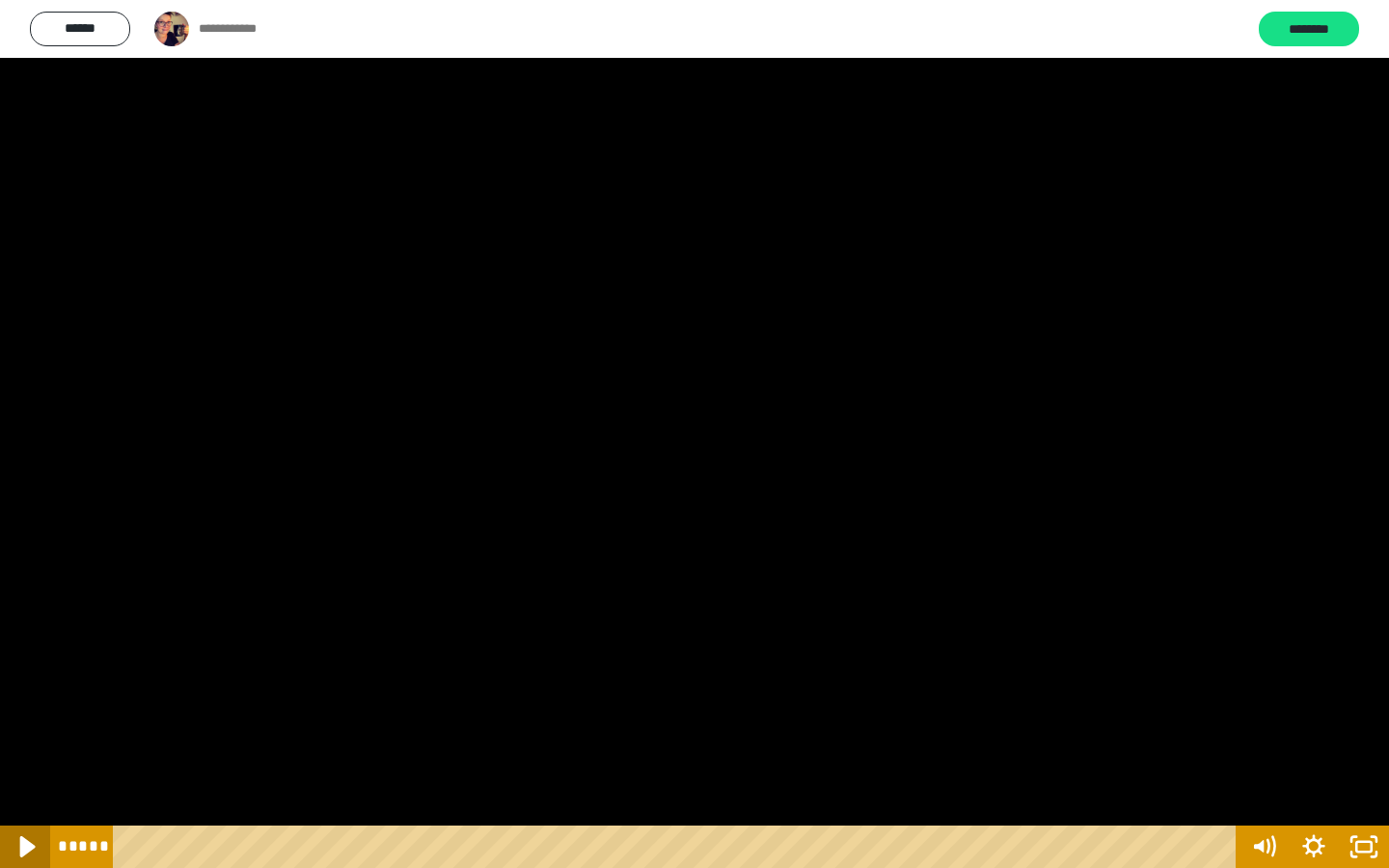 click 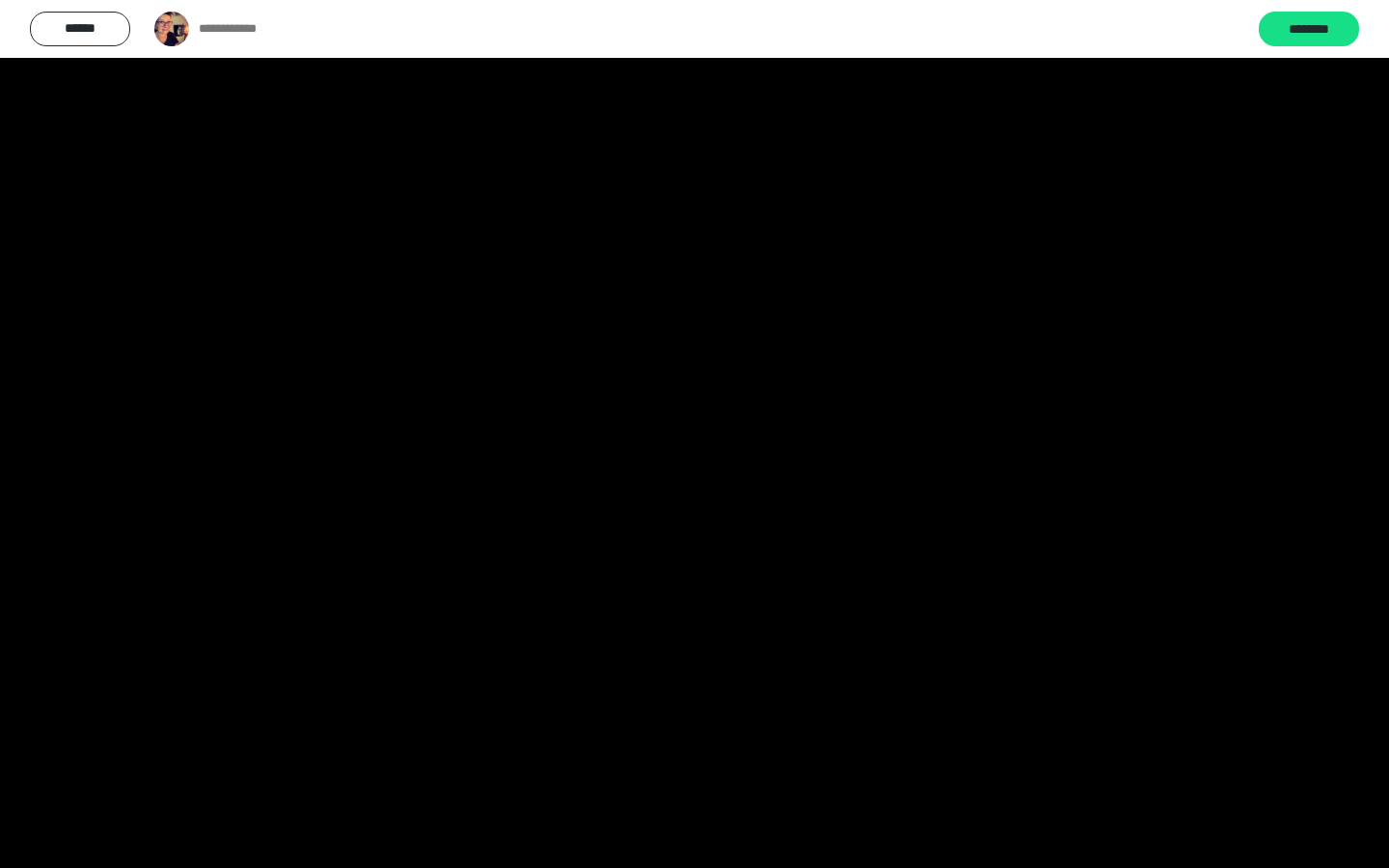 type 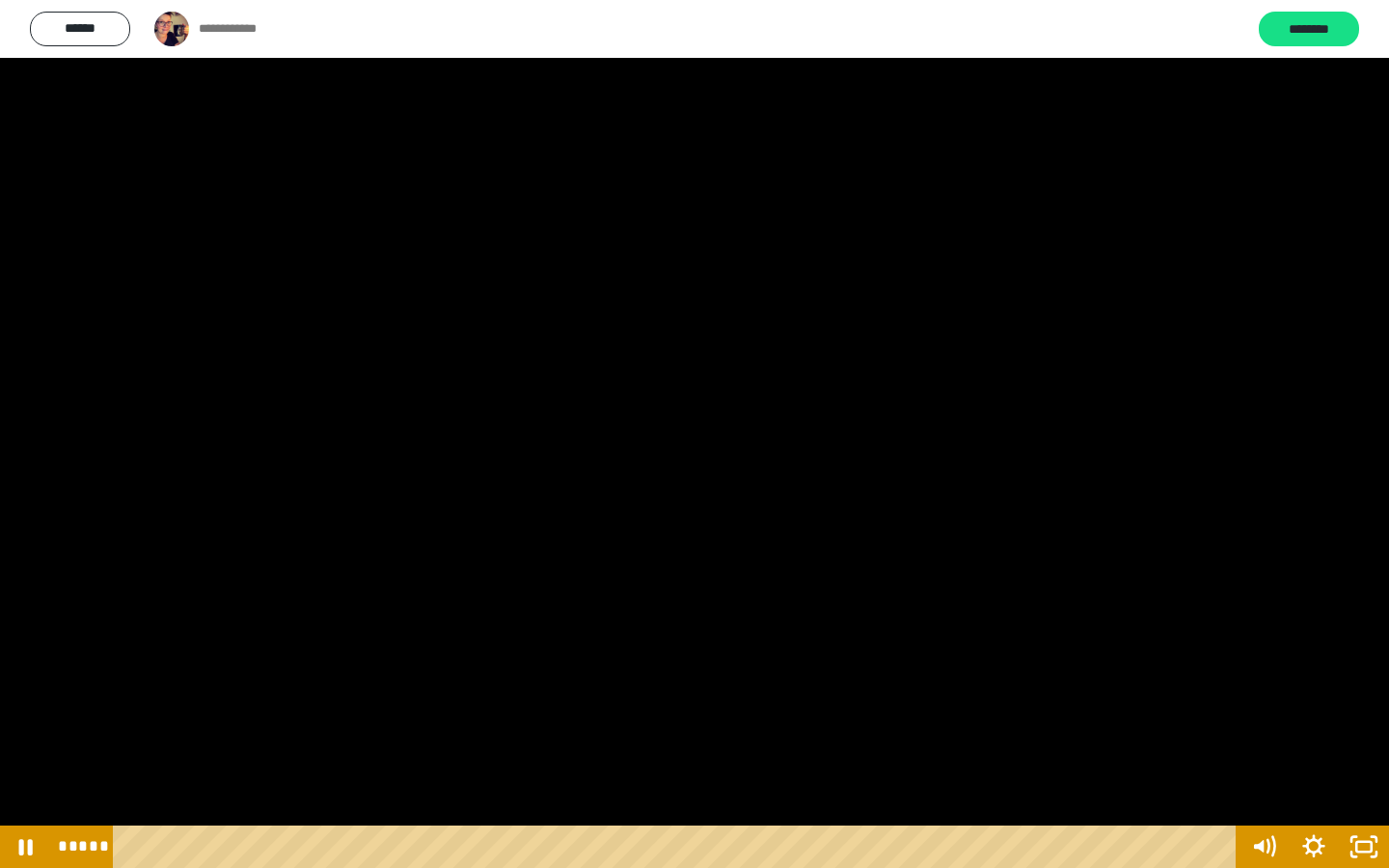 click 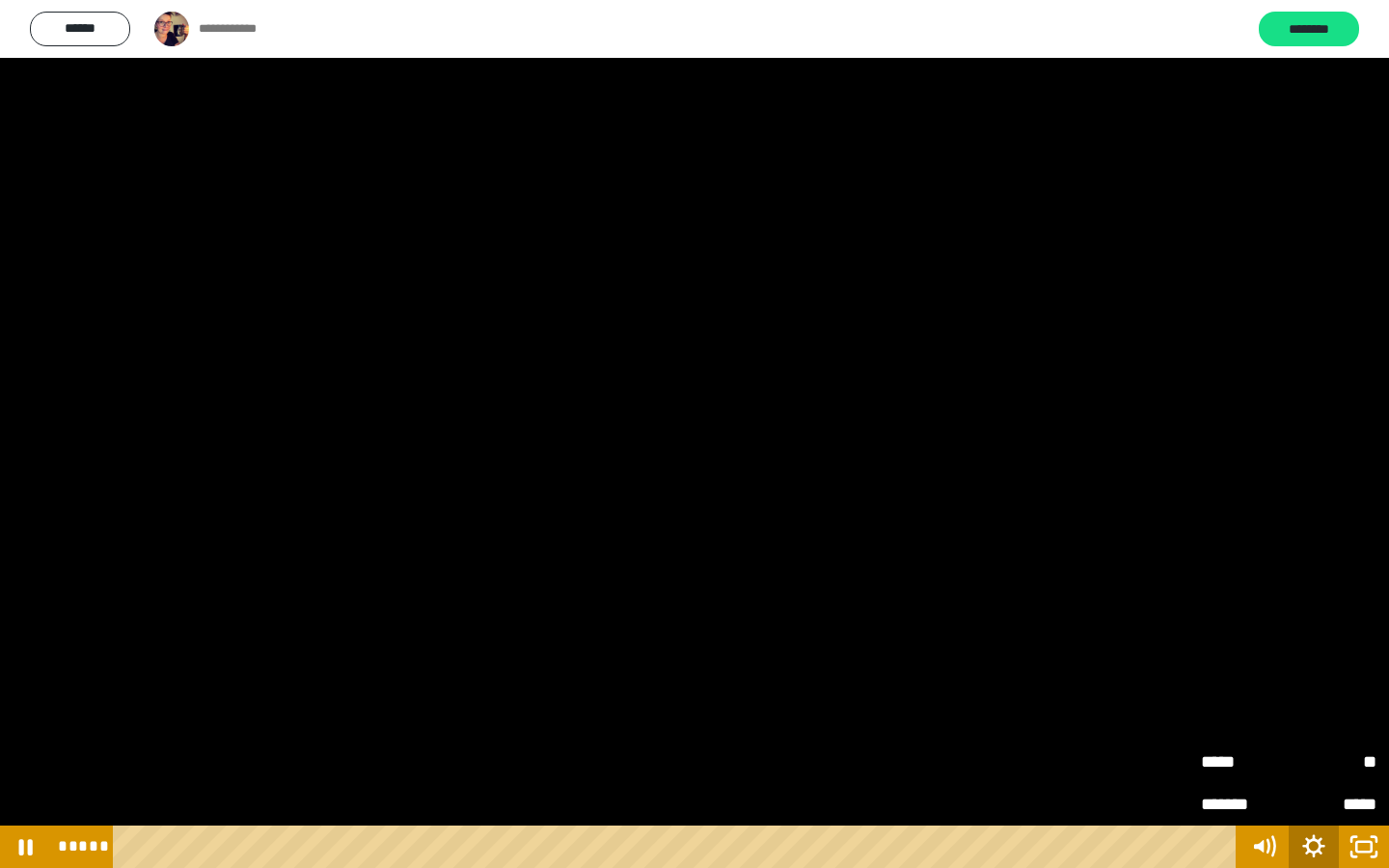 click on "**" at bounding box center [1332, 762] 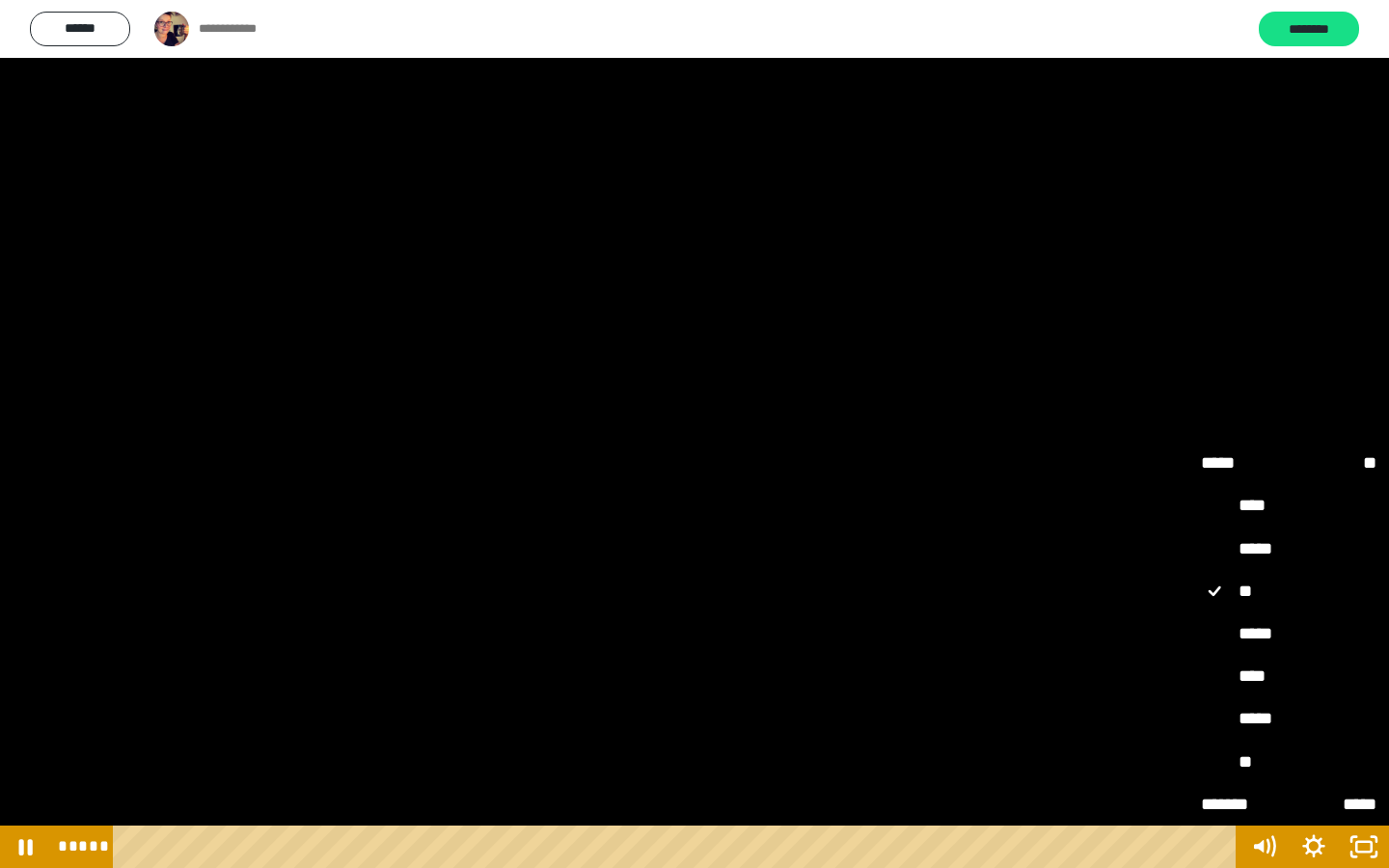 click on "*****" at bounding box center [1289, 719] 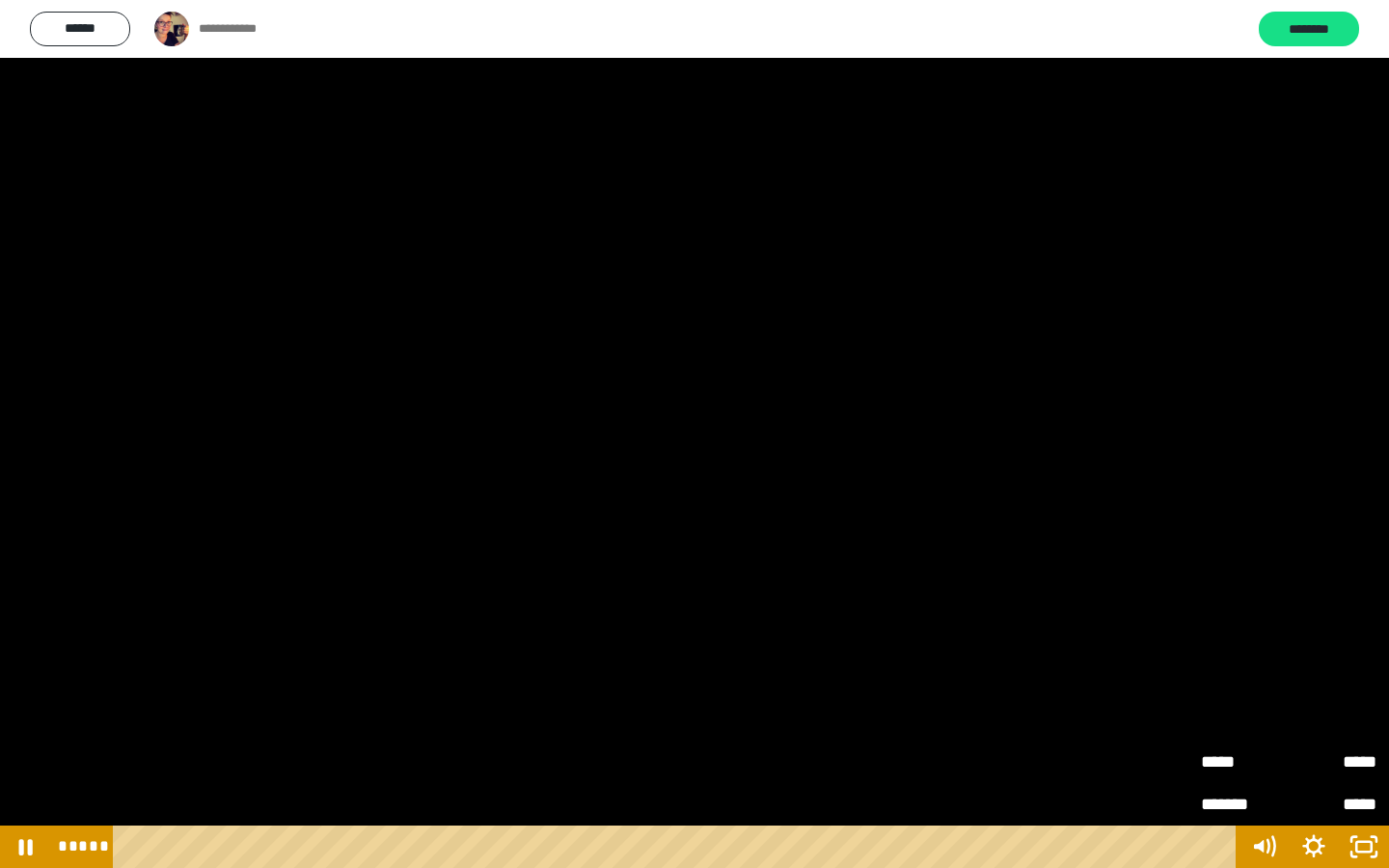 click 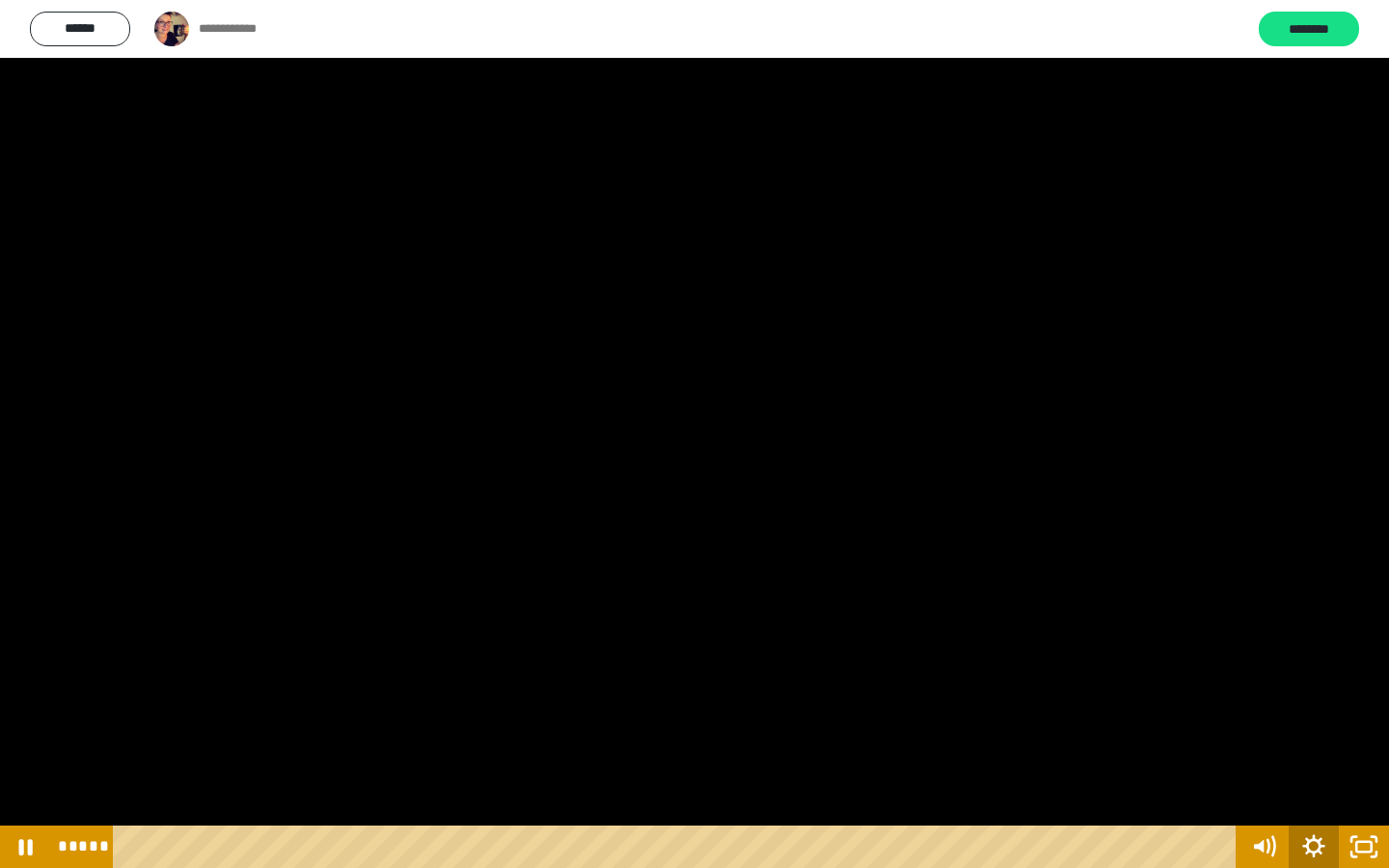 click 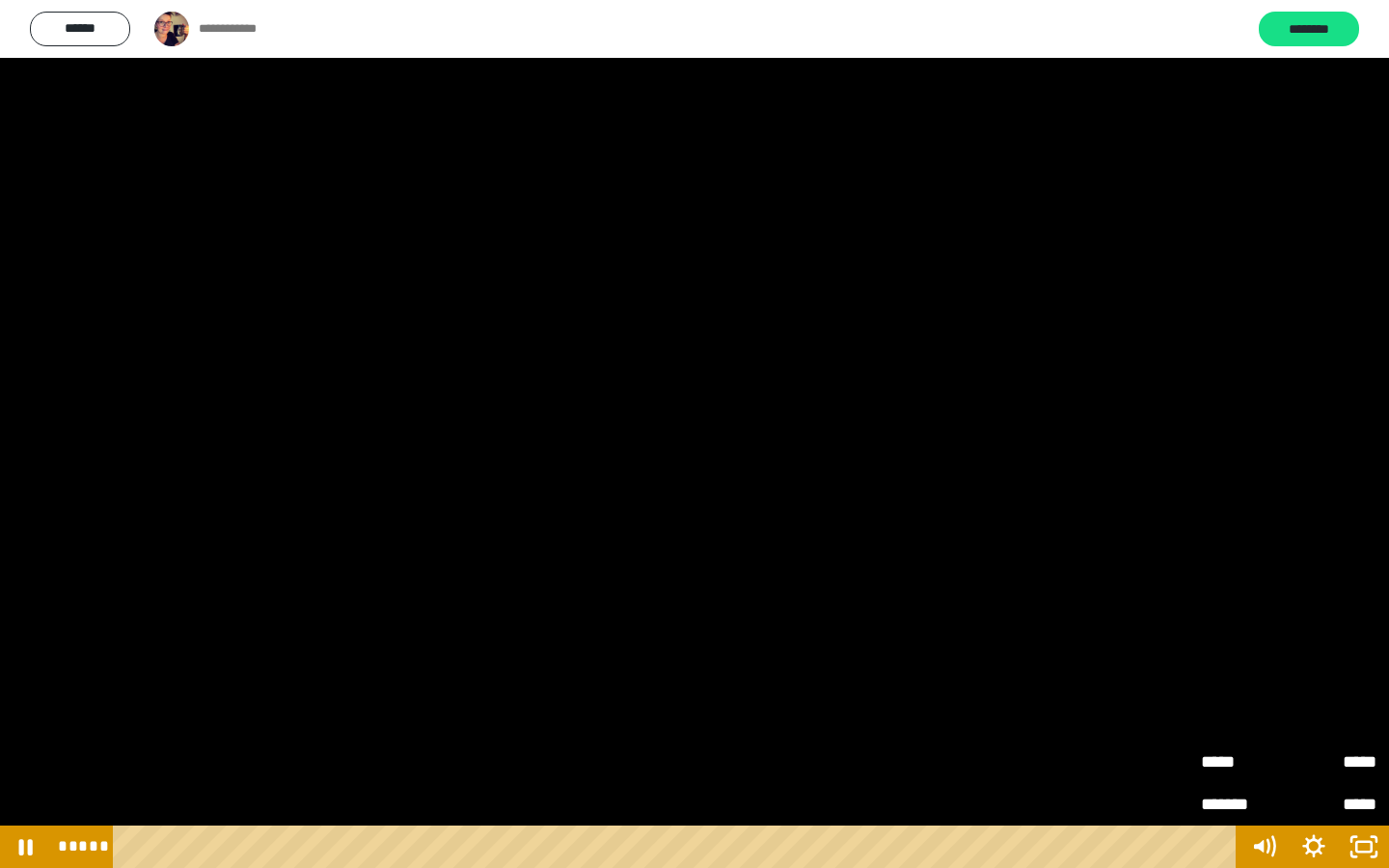 click on "*****" at bounding box center [1244, 753] 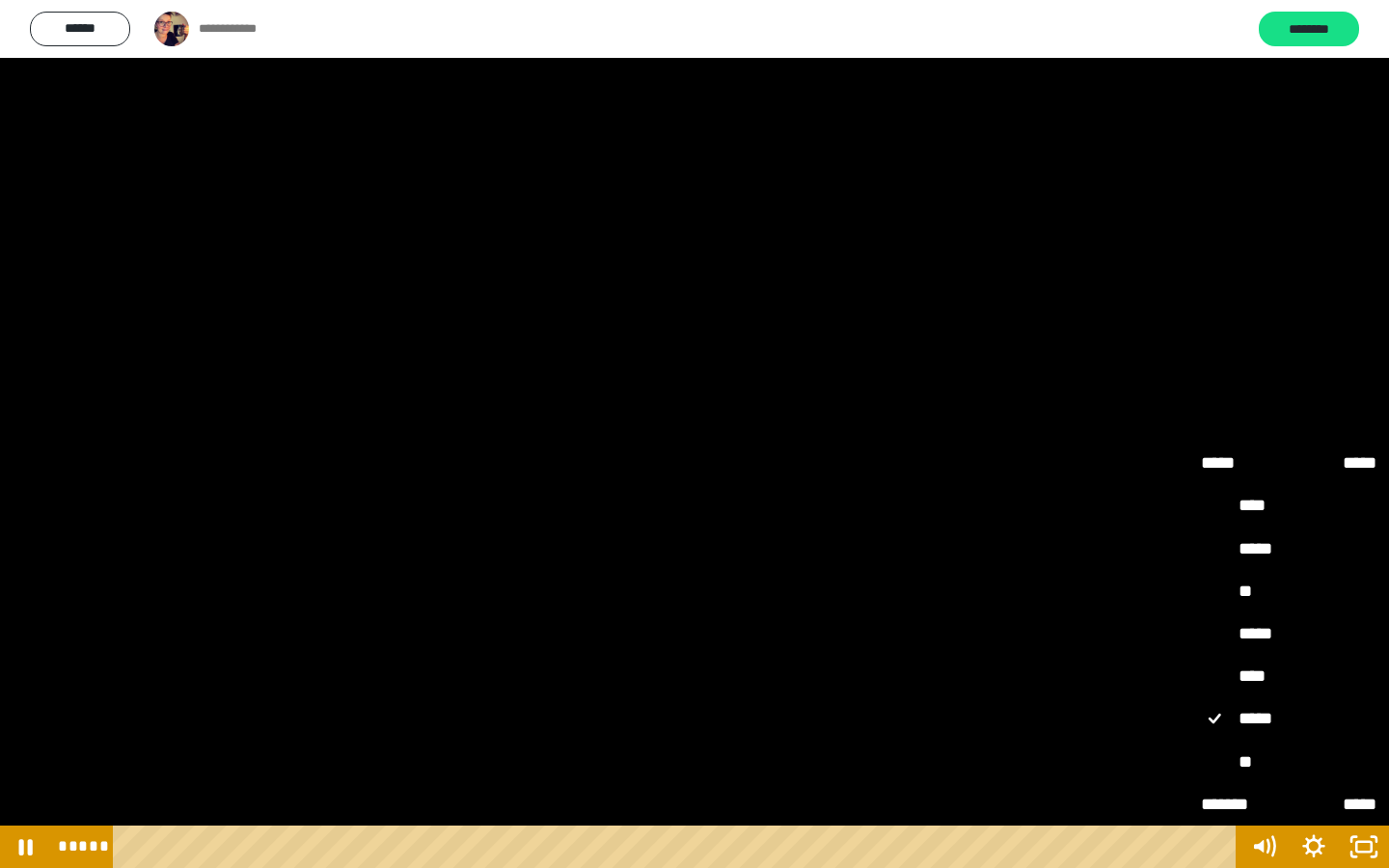 click on "**" at bounding box center [1289, 763] 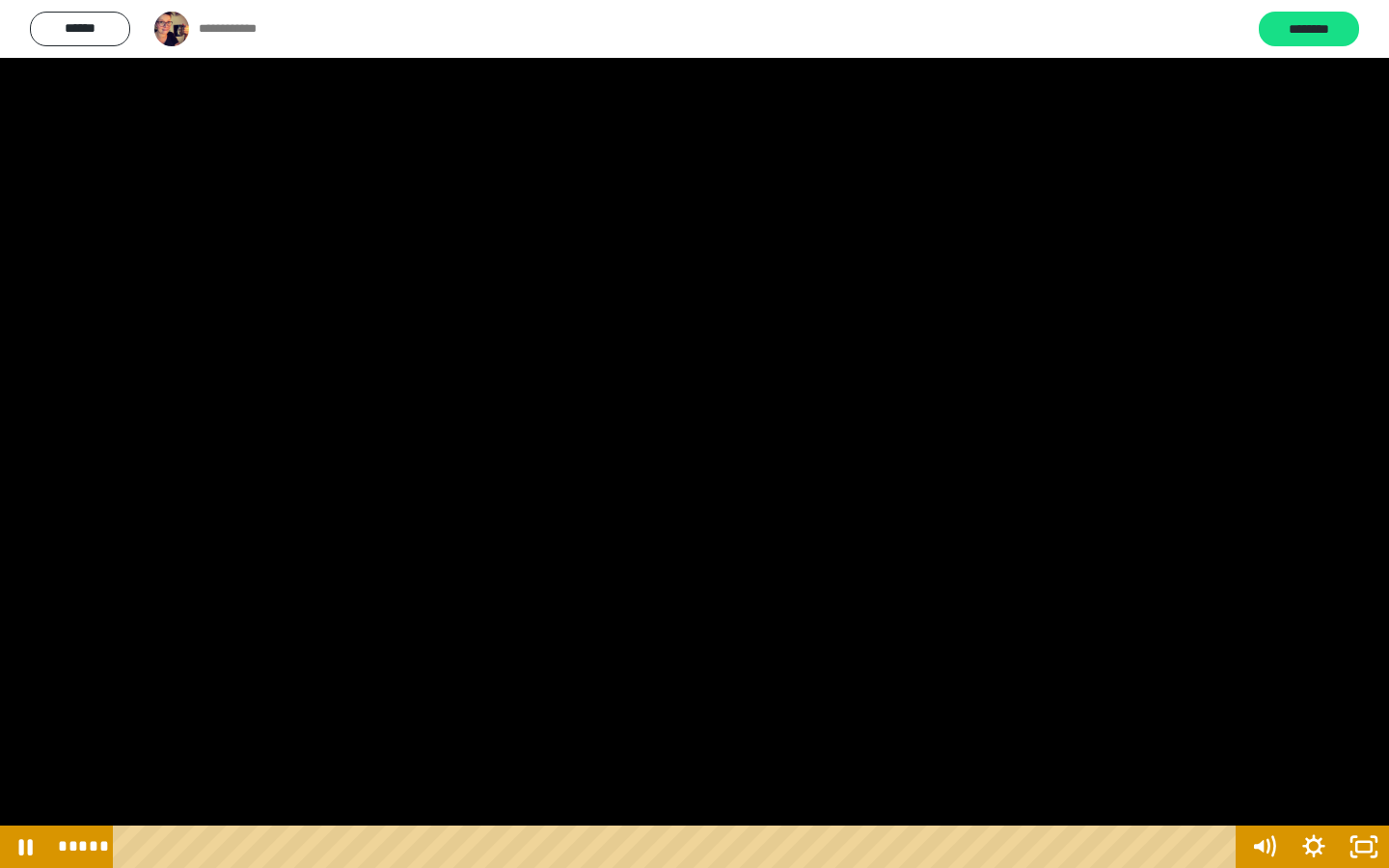 click at bounding box center (694, 434) 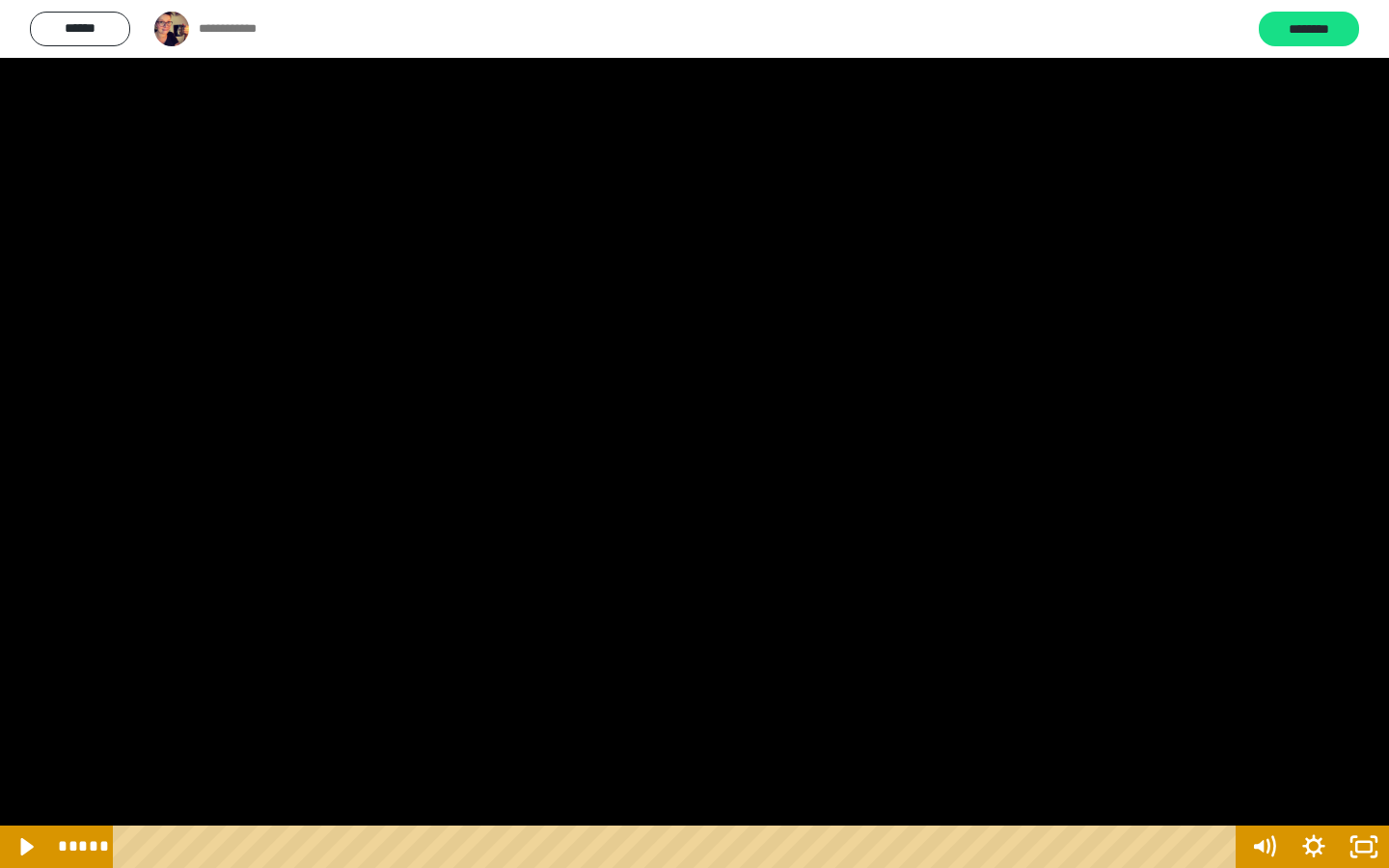 drag, startPoint x: 591, startPoint y: 131, endPoint x: 18, endPoint y: 848, distance: 917.83332 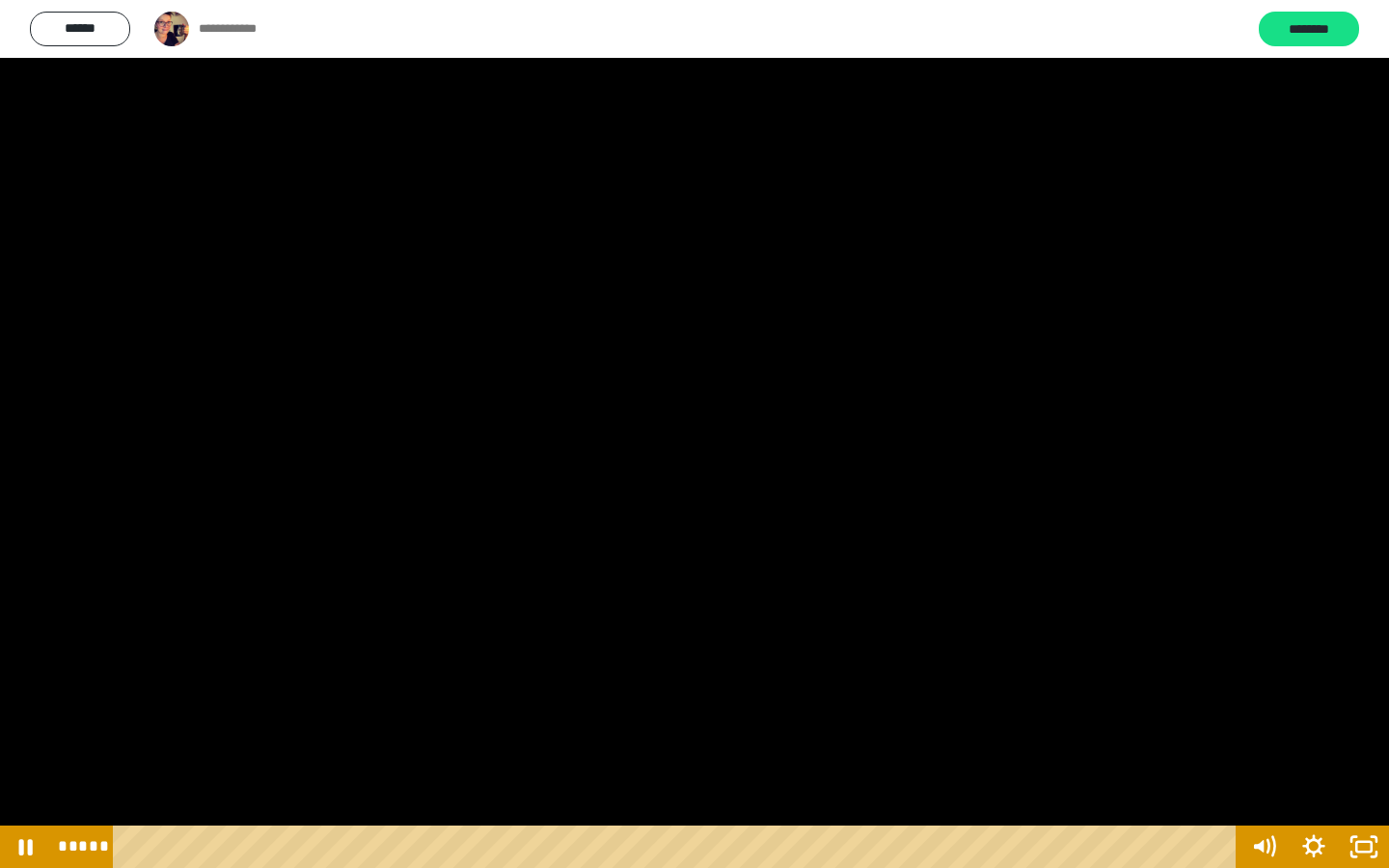 click at bounding box center (694, 434) 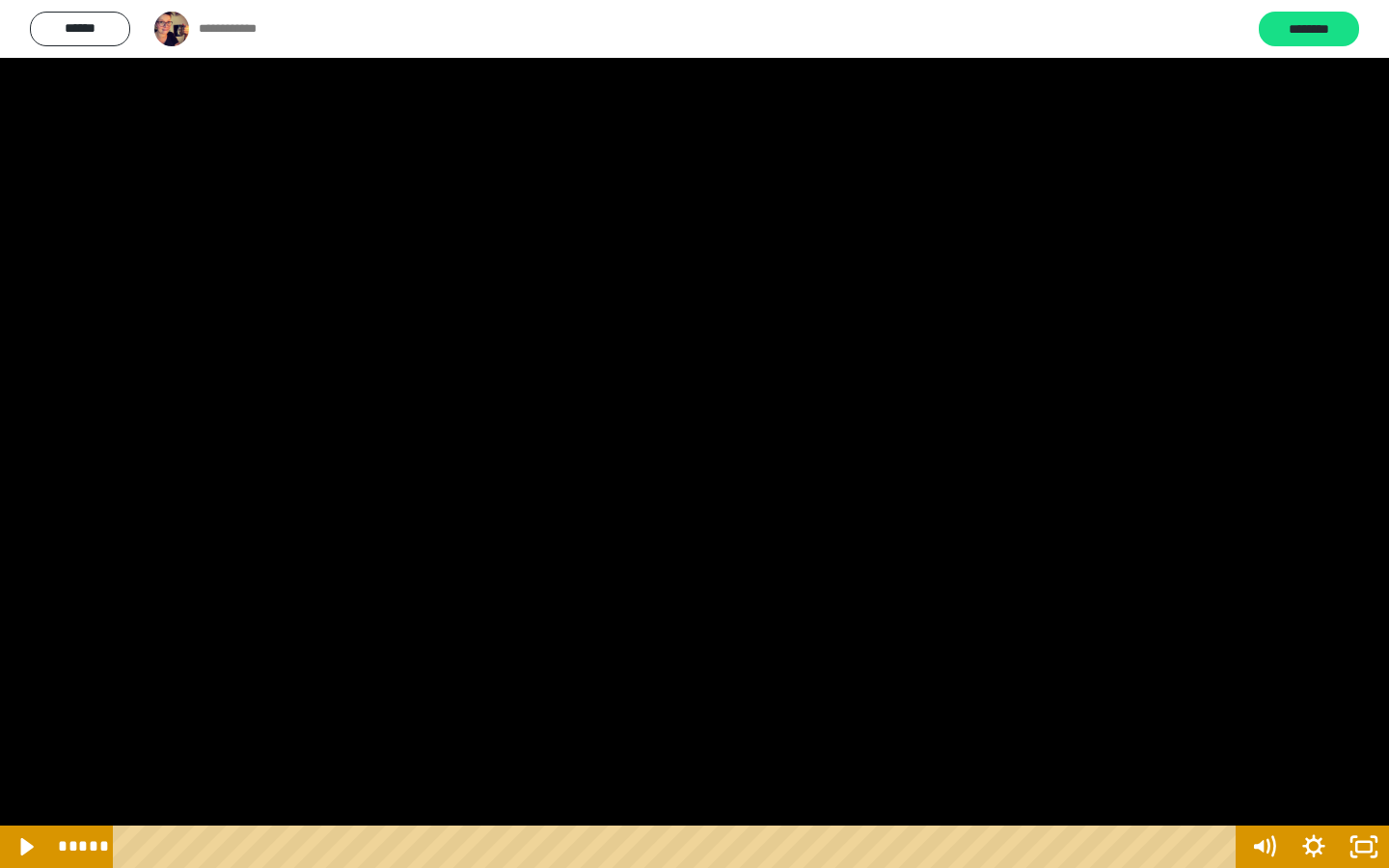 click at bounding box center [694, 434] 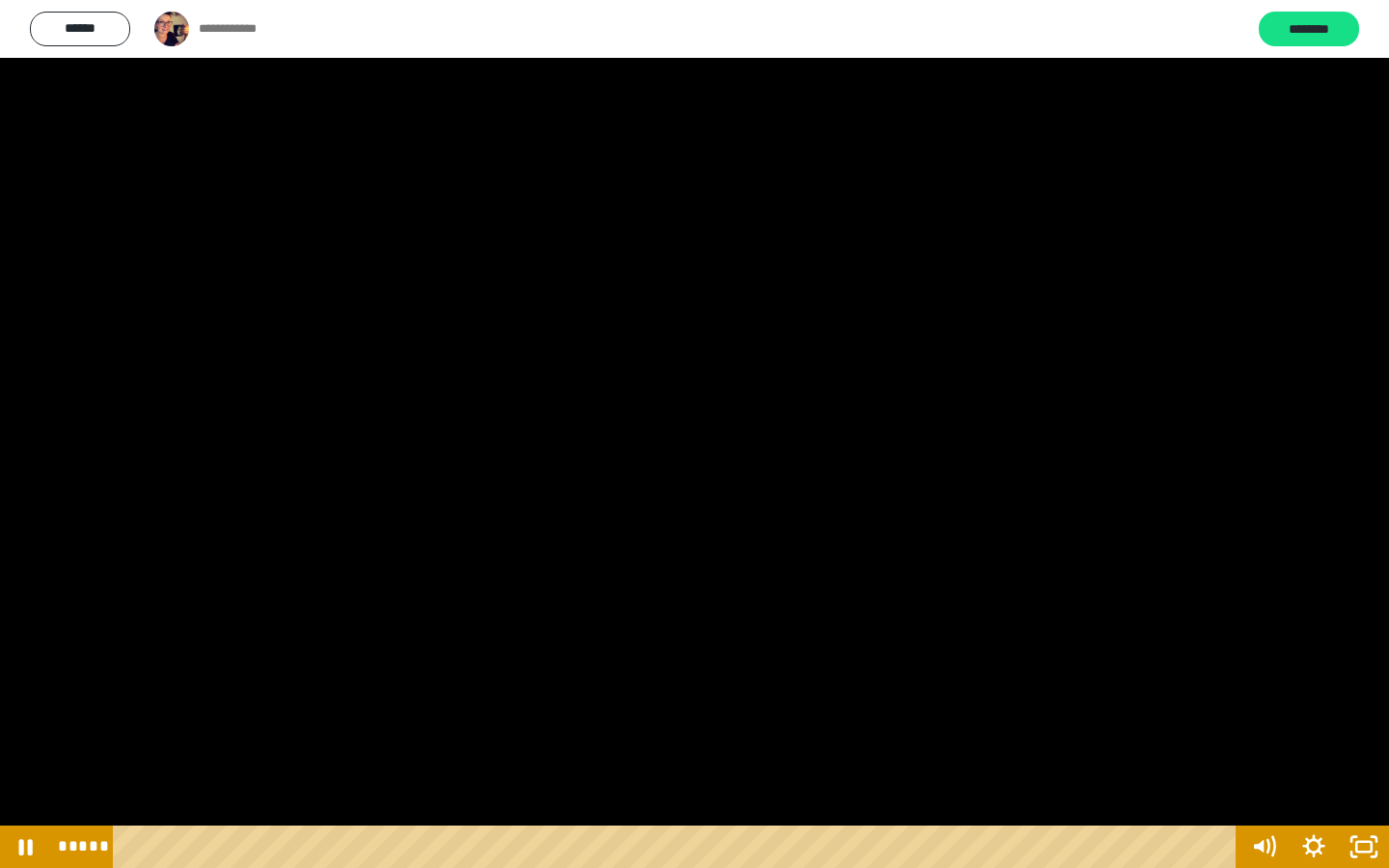 click at bounding box center [694, 434] 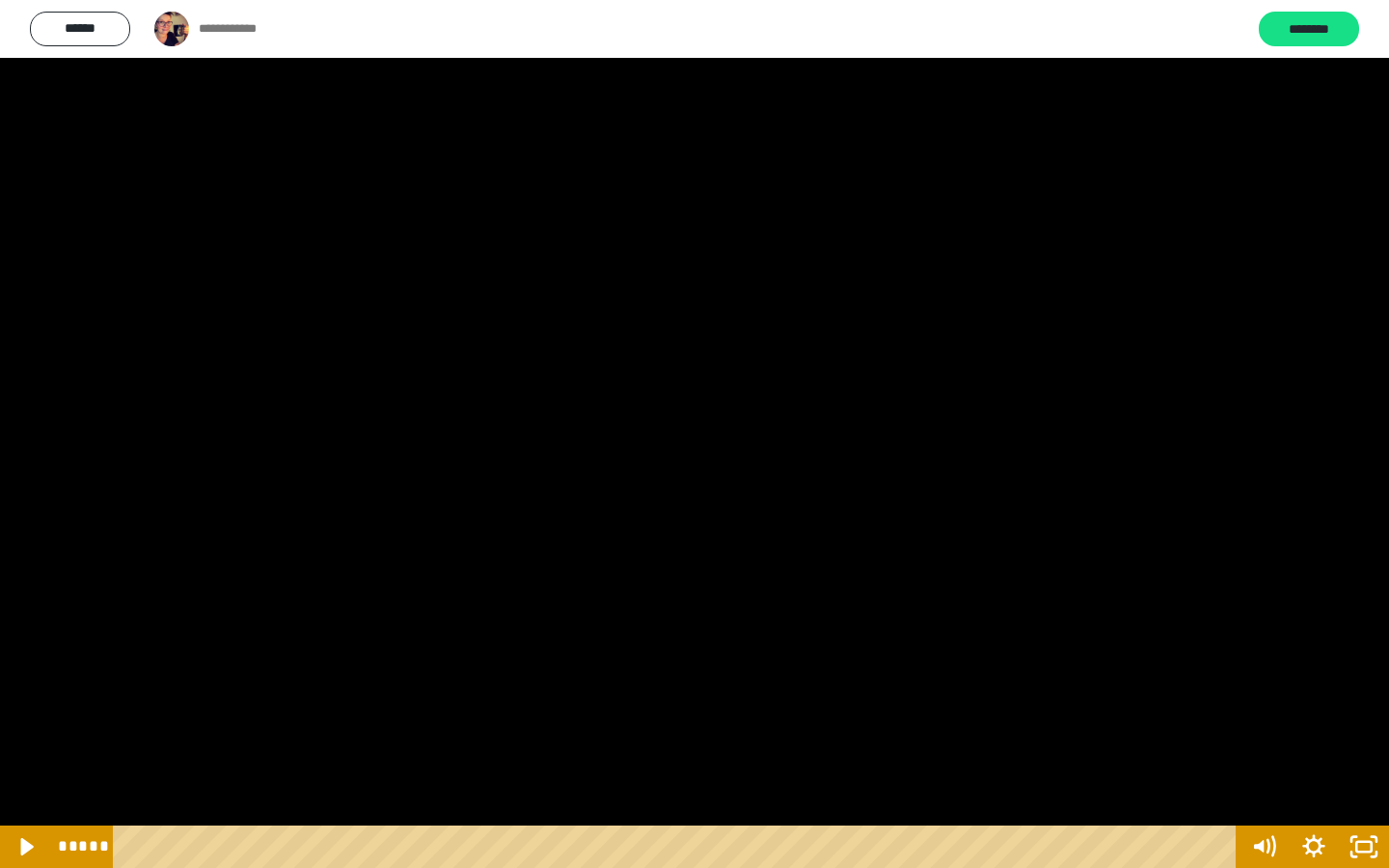click at bounding box center (694, 434) 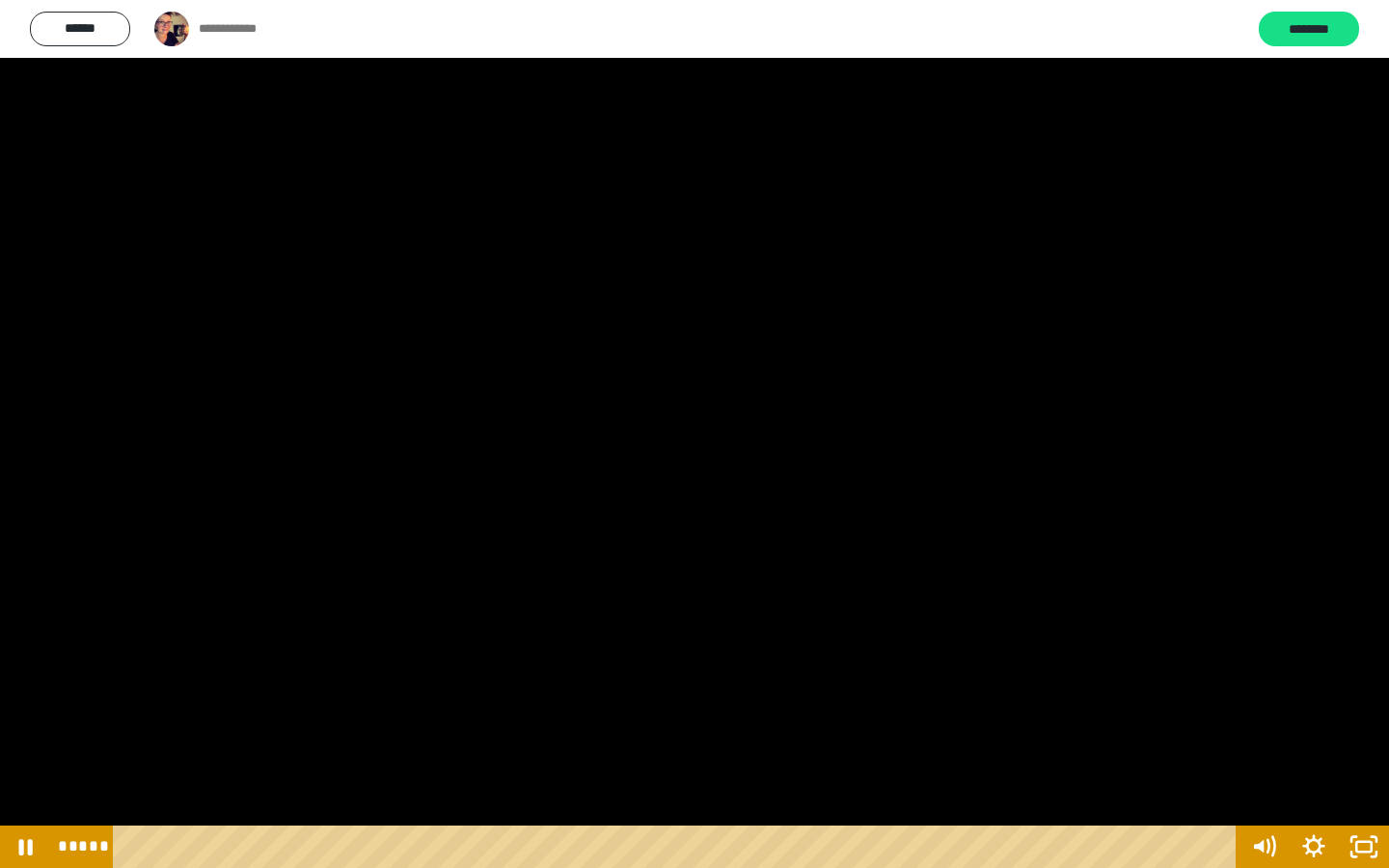 click at bounding box center (694, 434) 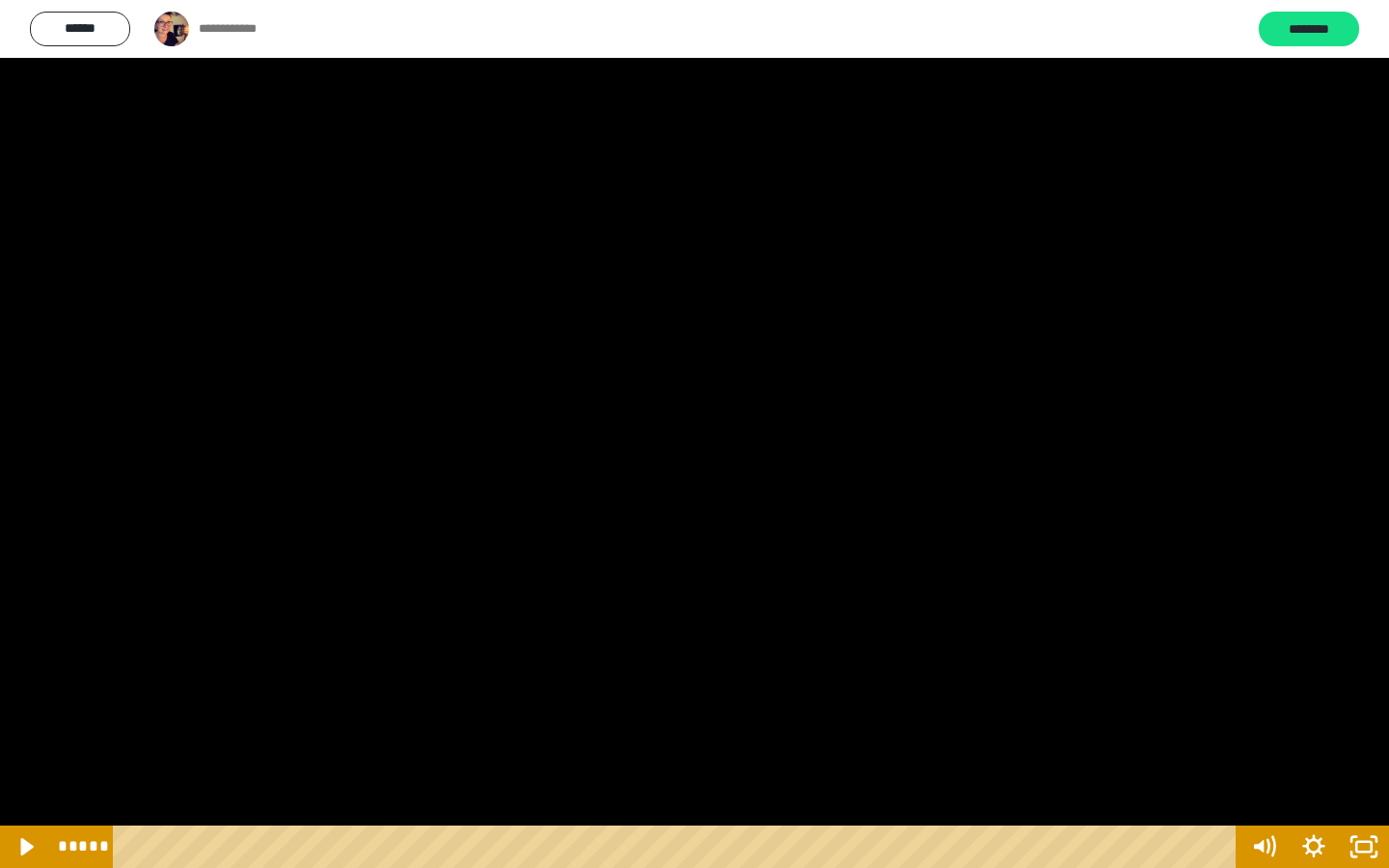 click at bounding box center [694, 434] 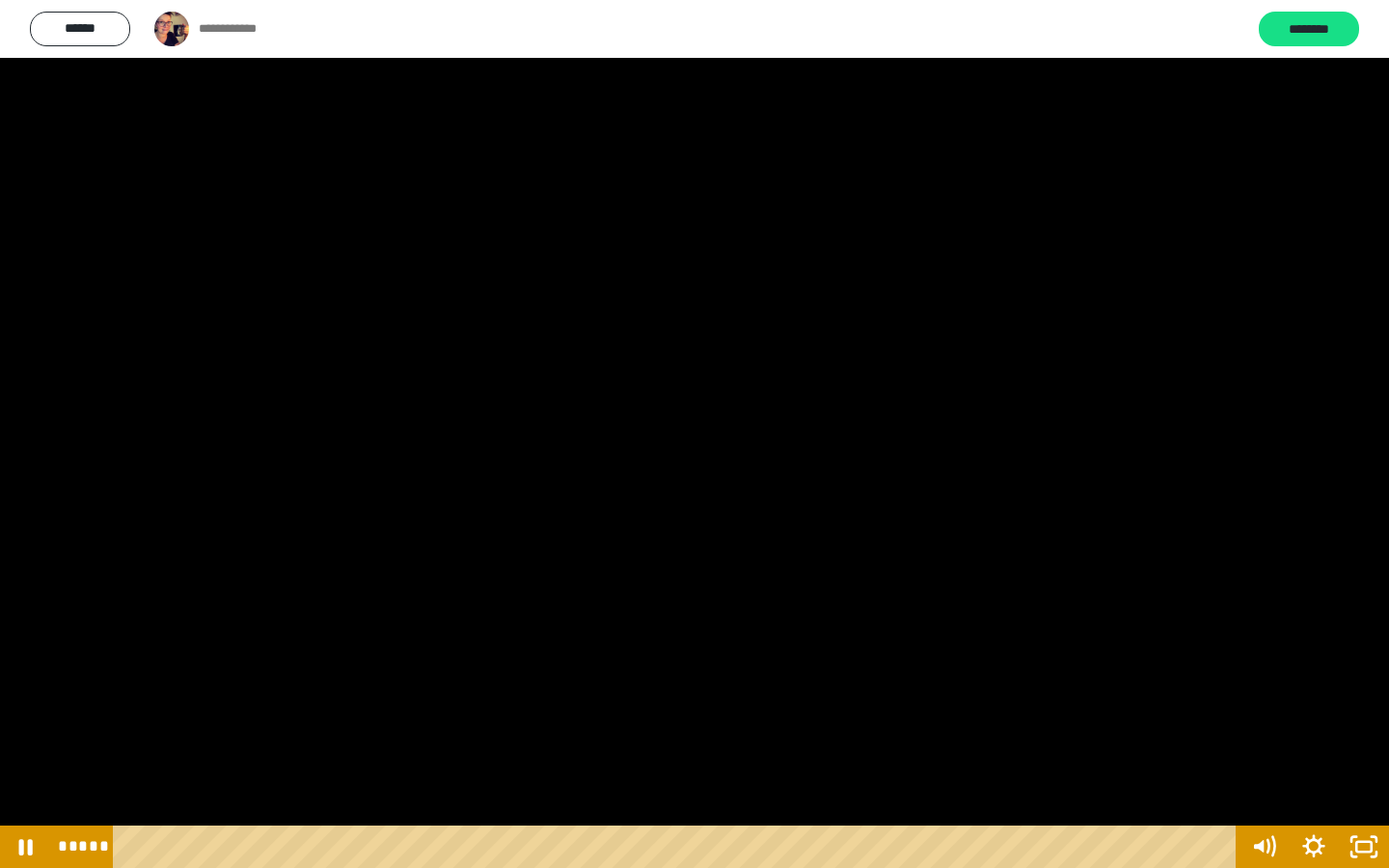 click at bounding box center (694, 434) 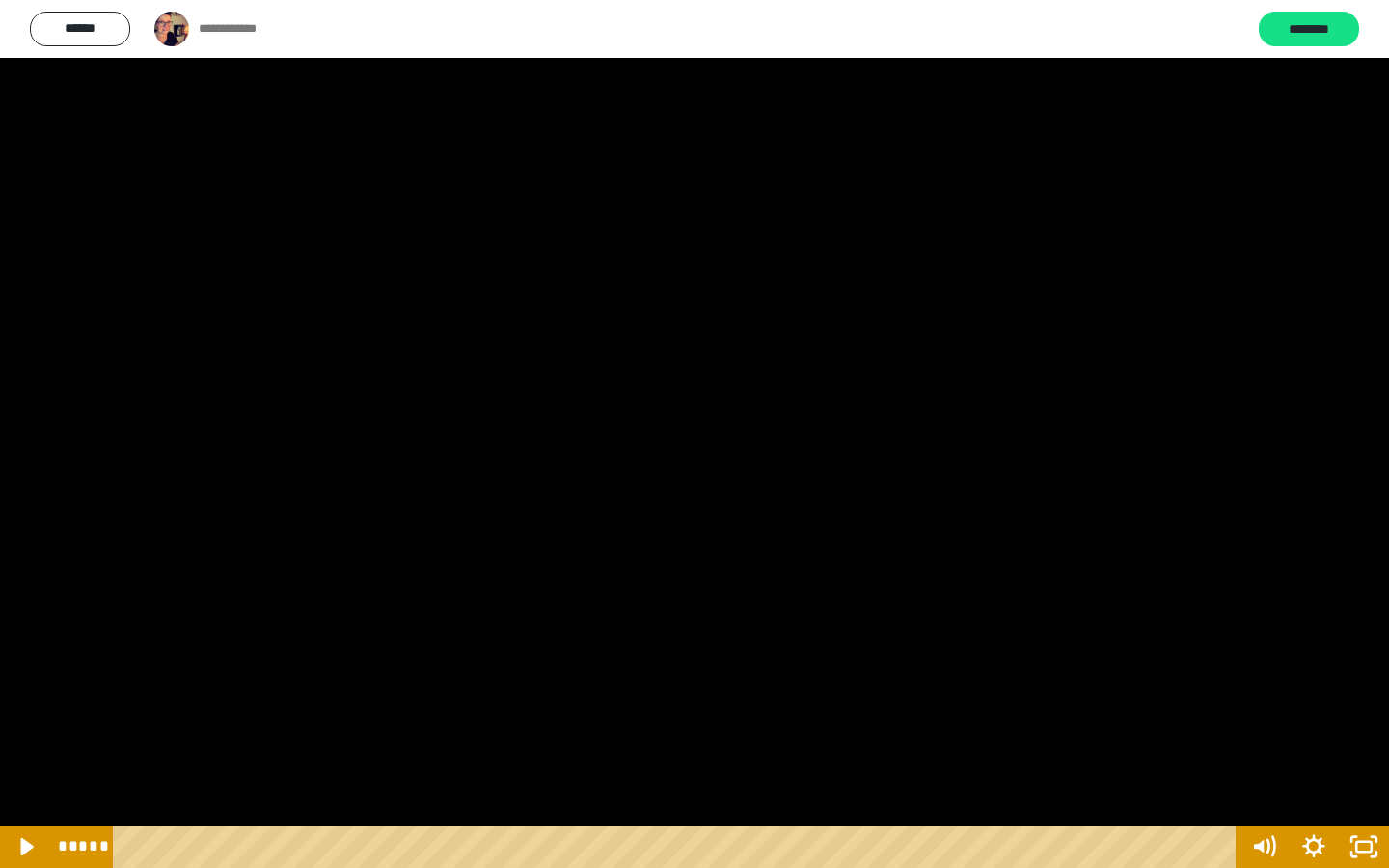 drag, startPoint x: 18, startPoint y: 848, endPoint x: 514, endPoint y: 644, distance: 536.31334 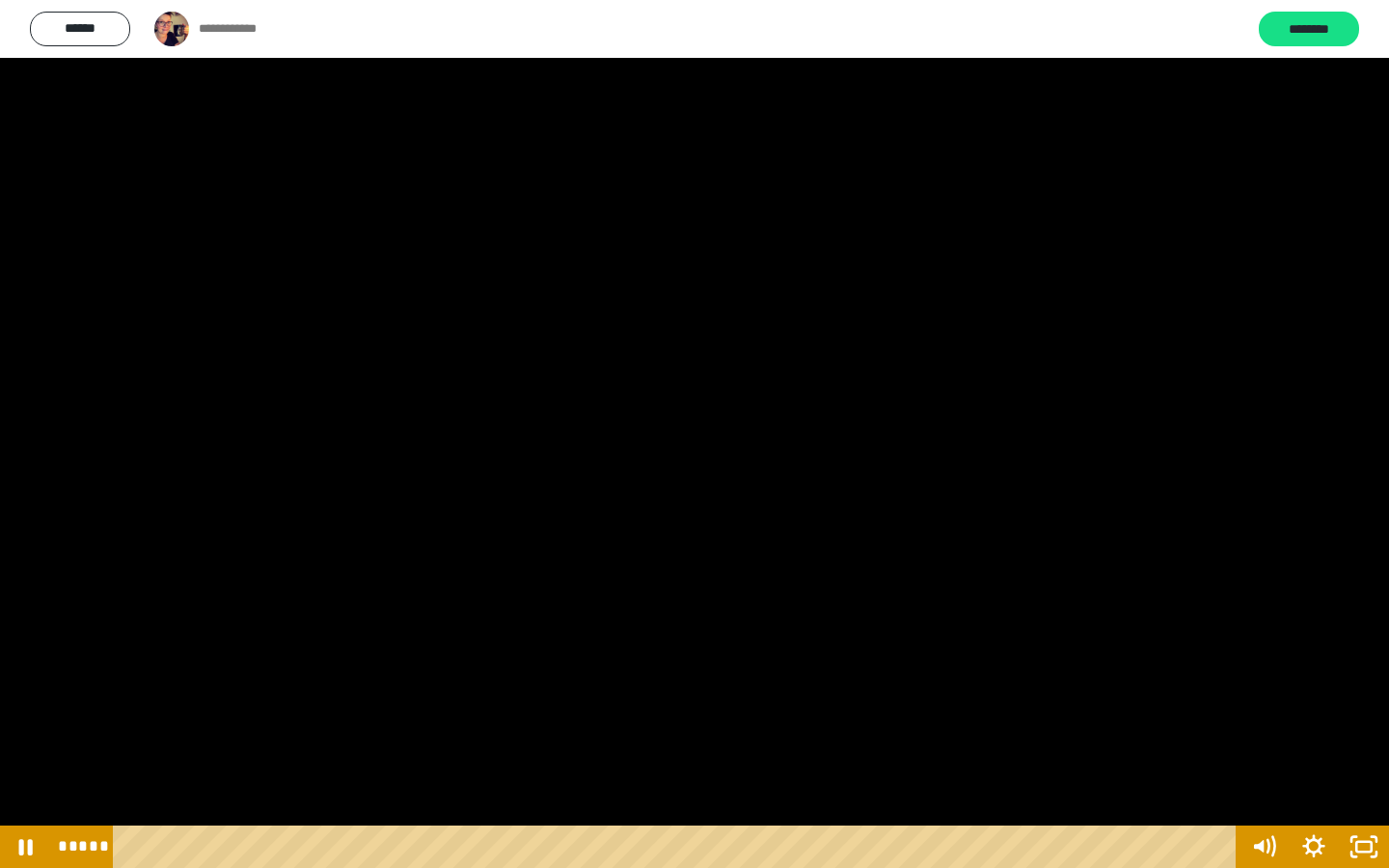 click at bounding box center [694, 434] 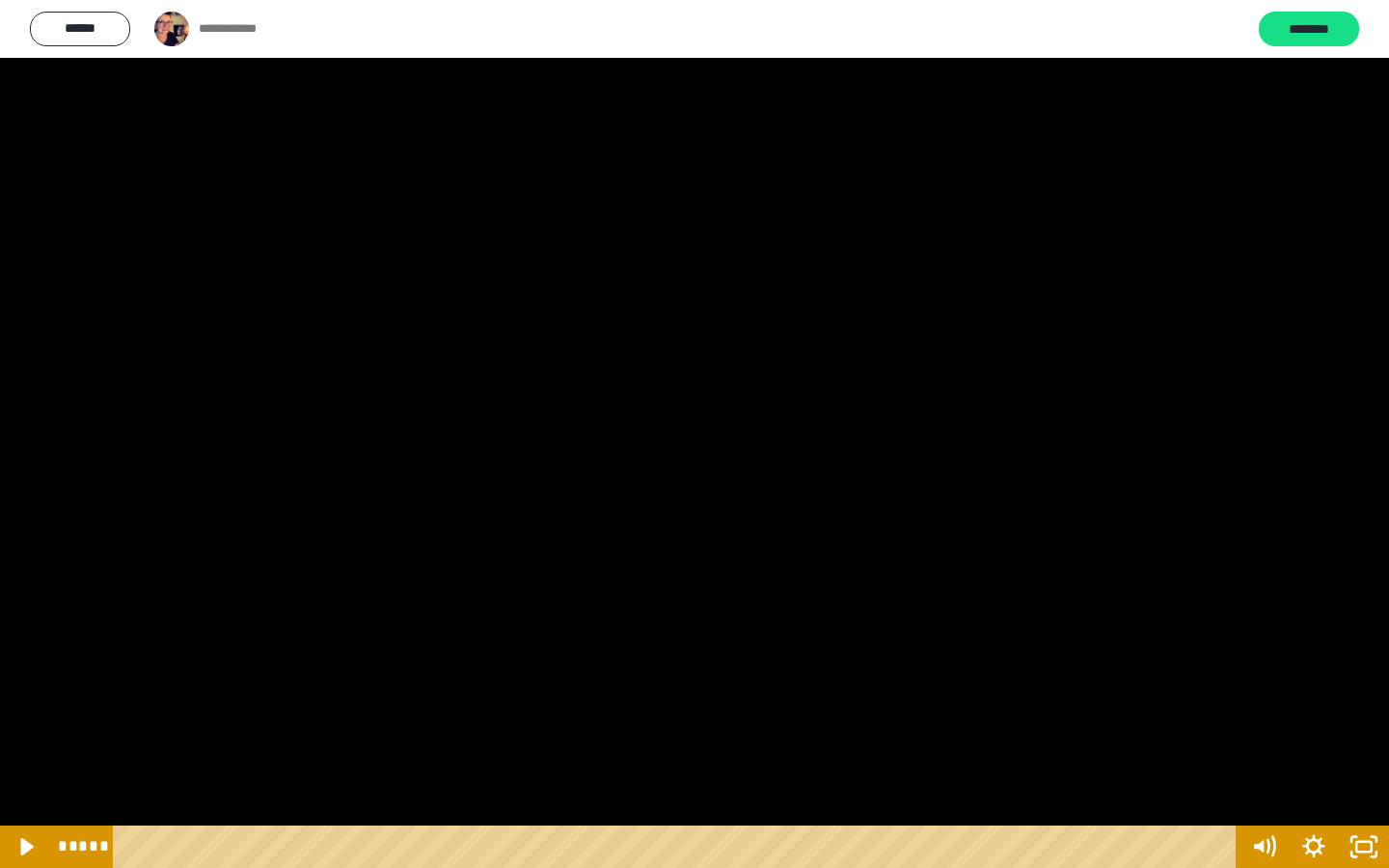 click at bounding box center [694, 434] 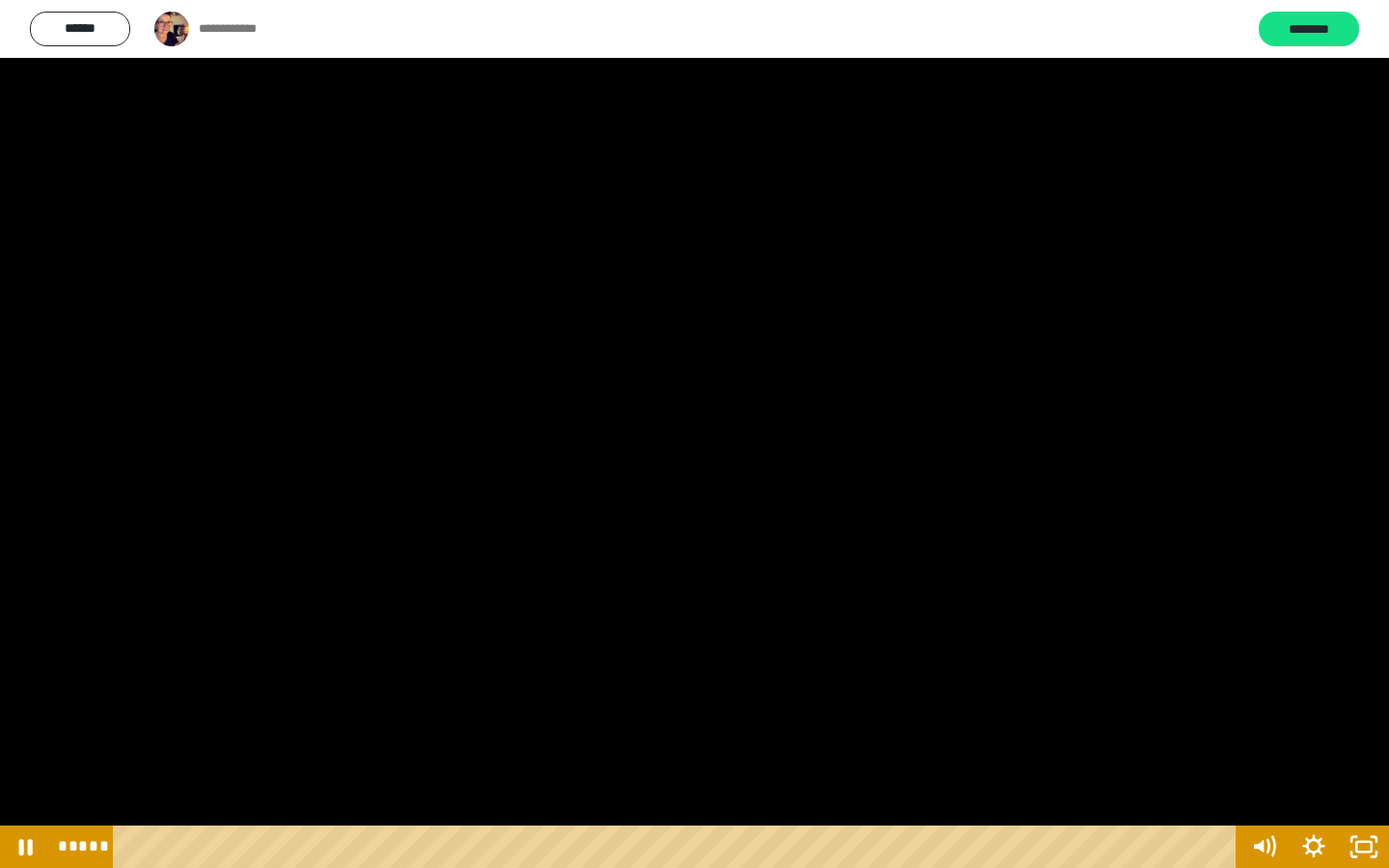 click at bounding box center (694, 434) 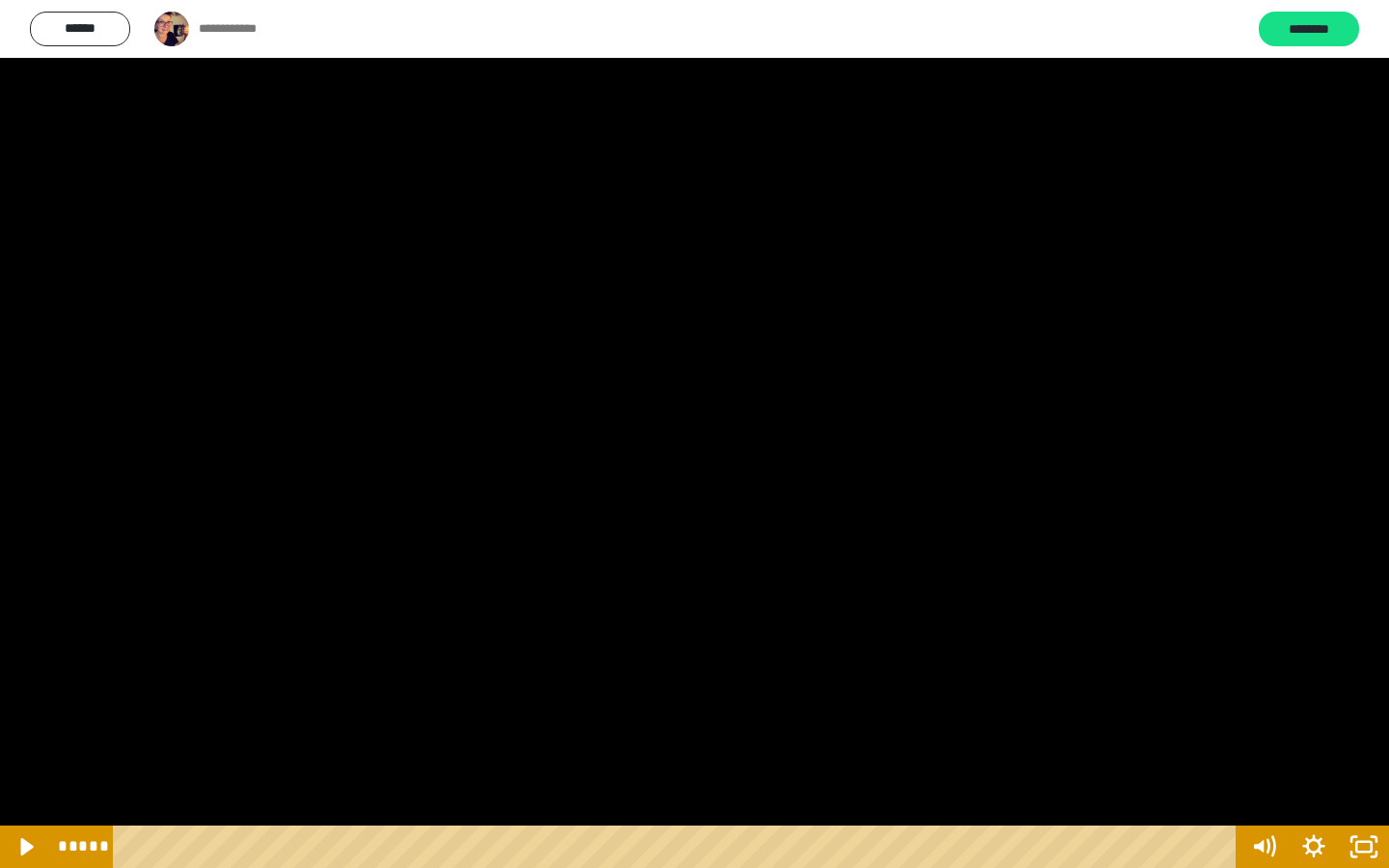 click at bounding box center (694, 434) 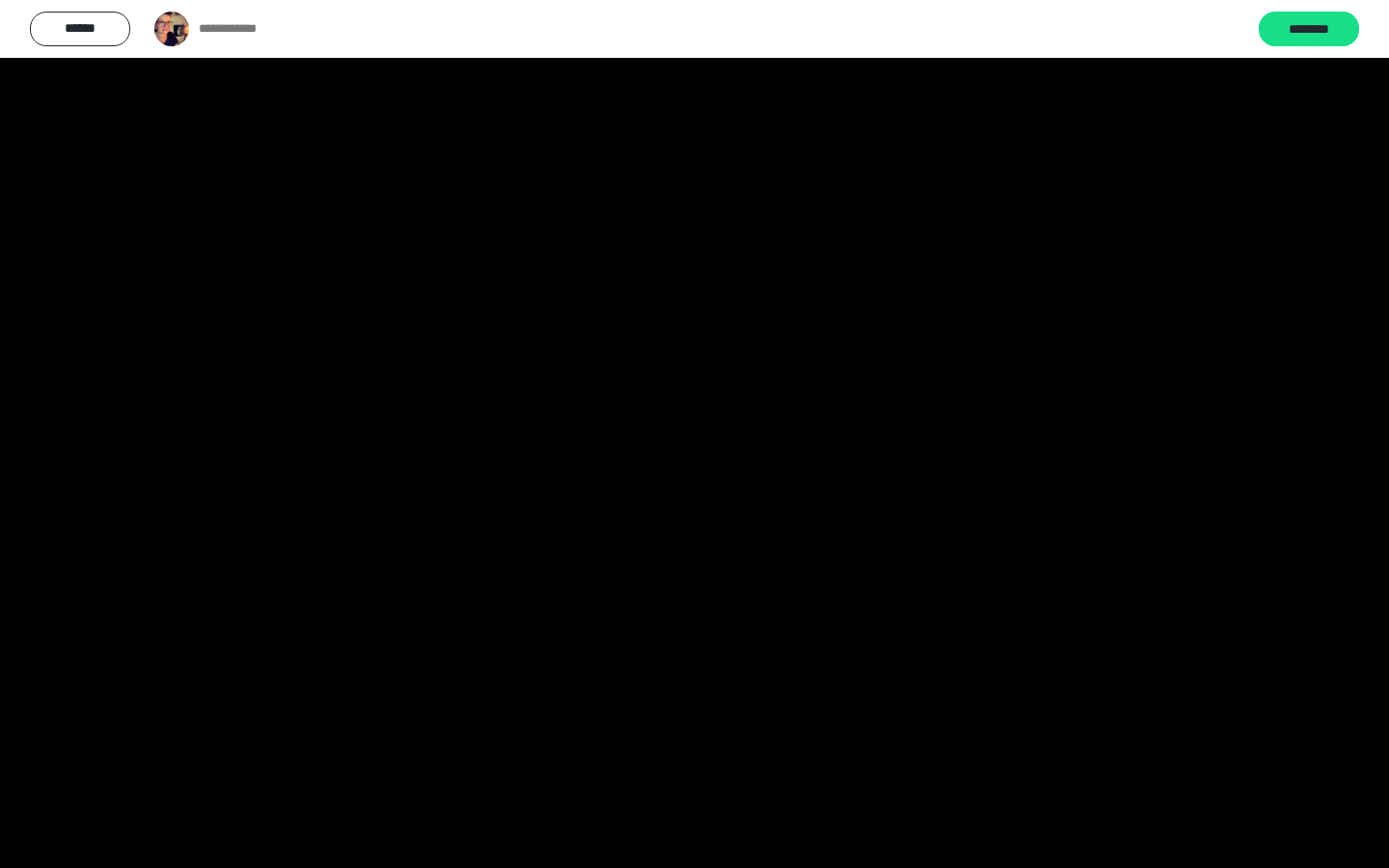 click at bounding box center [694, 434] 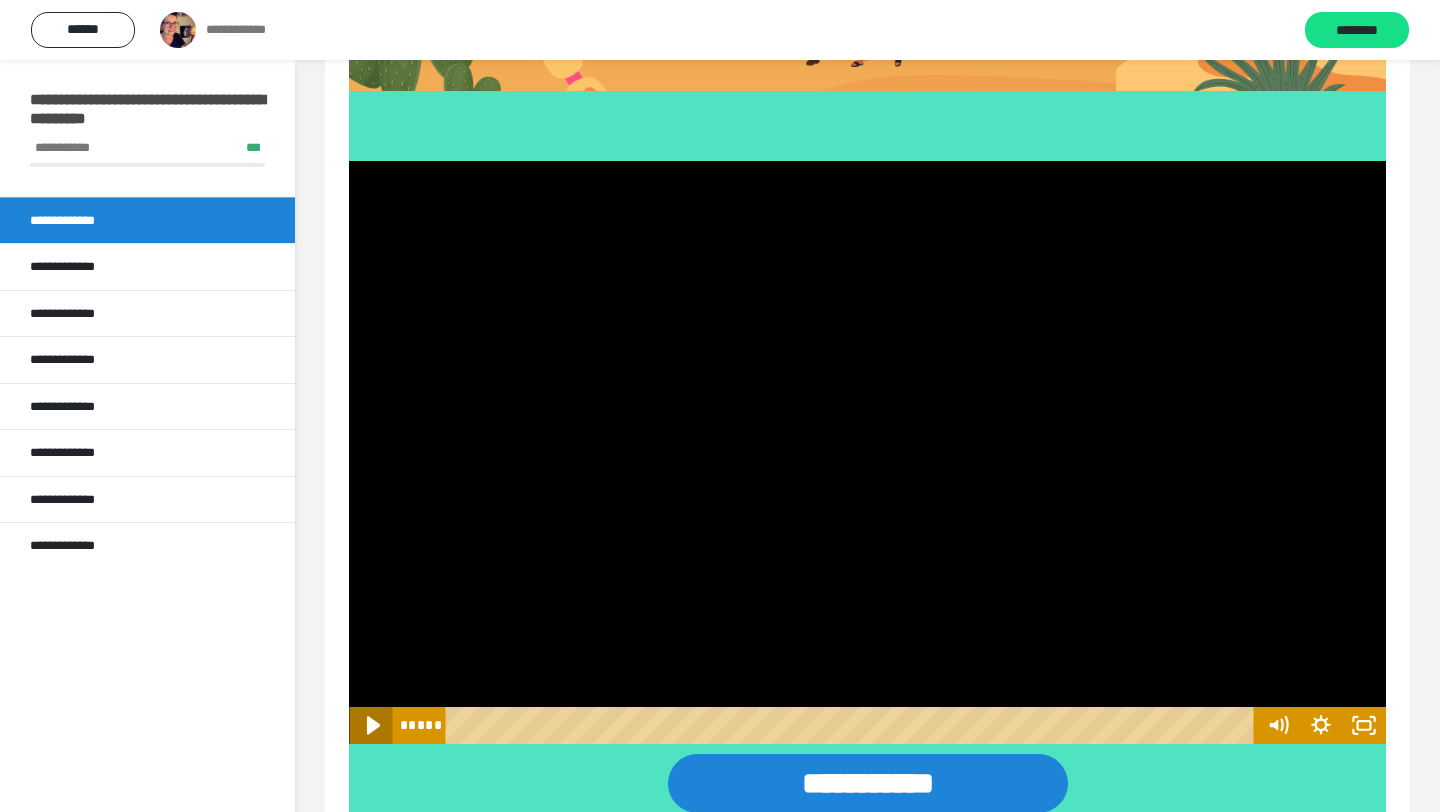 click 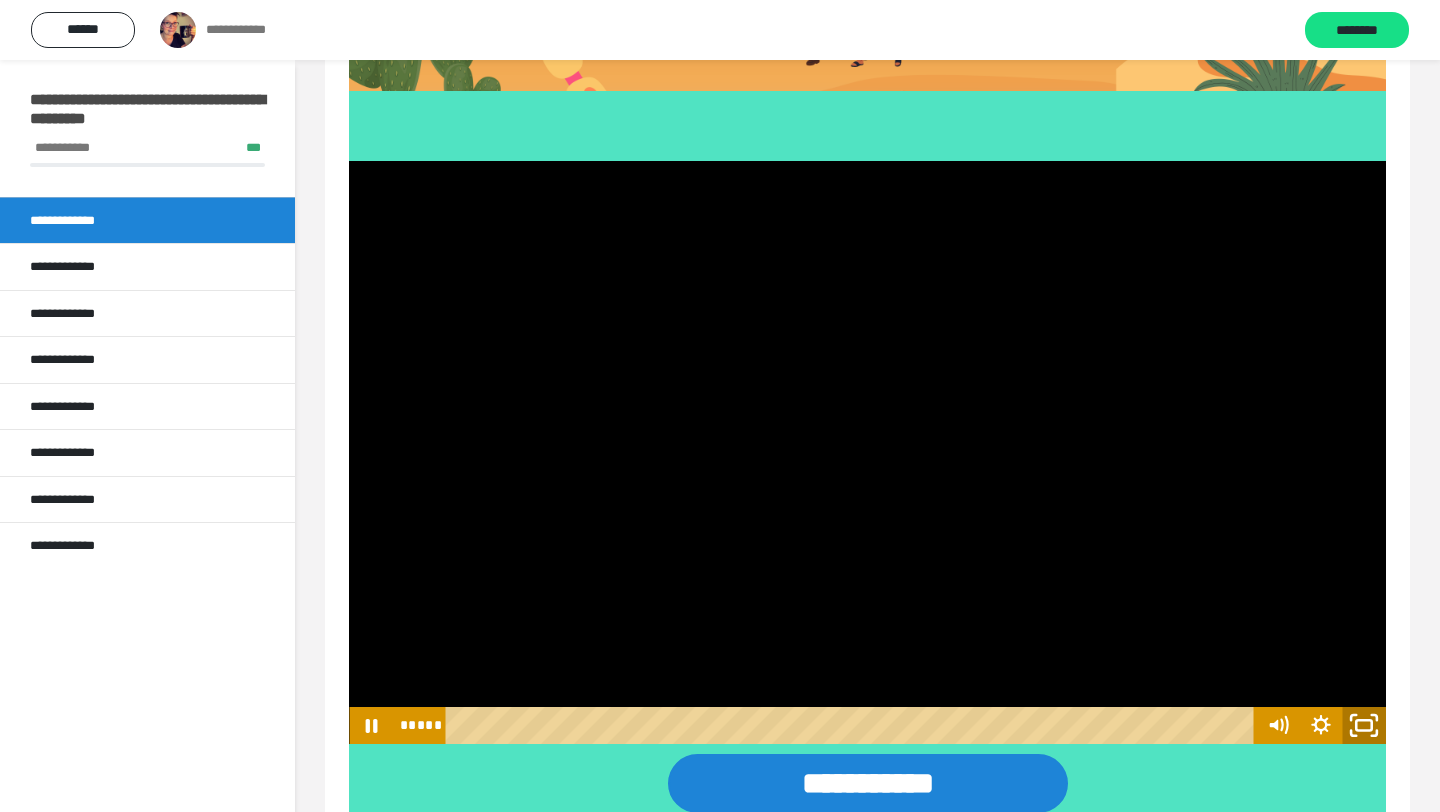 click 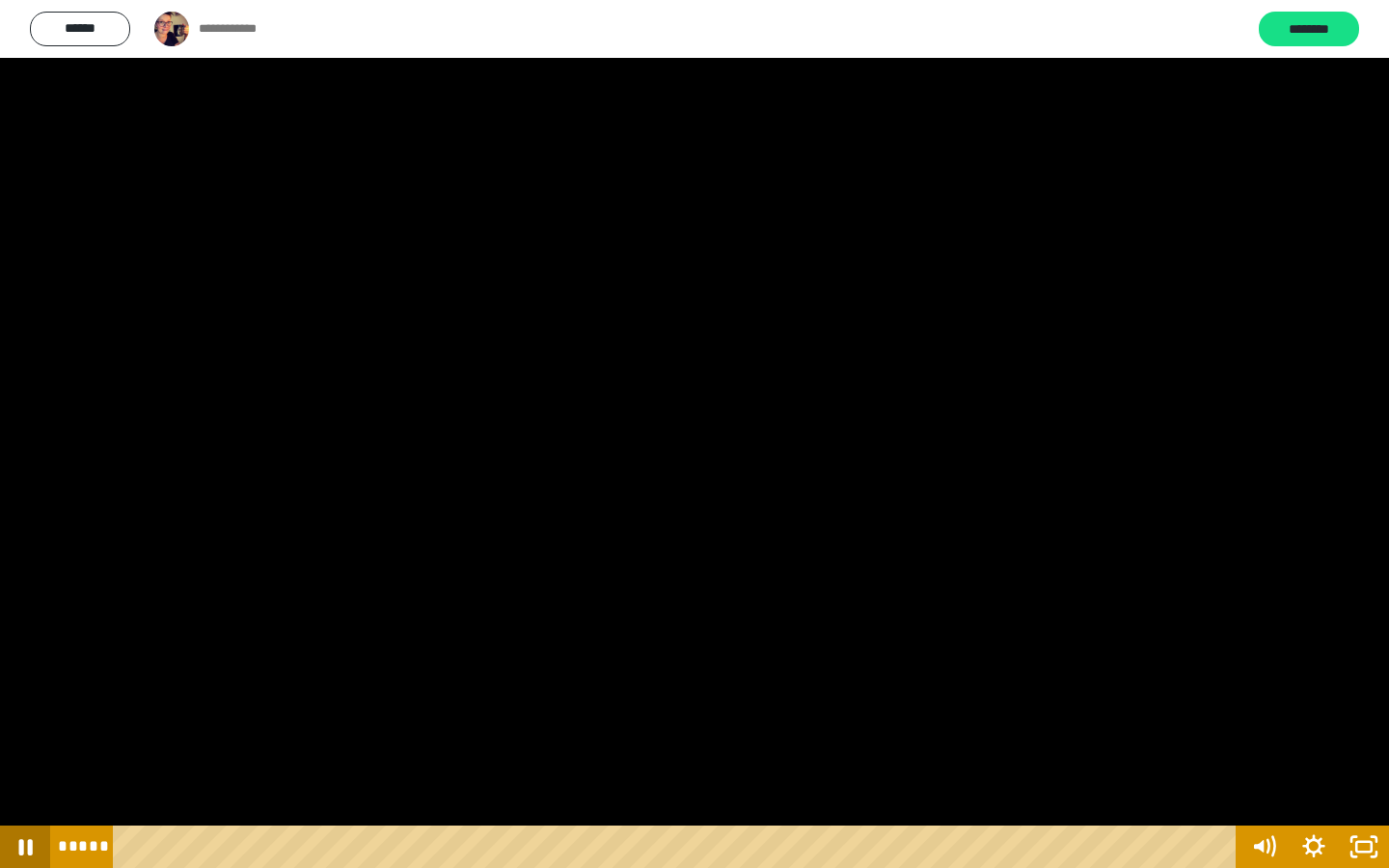 click 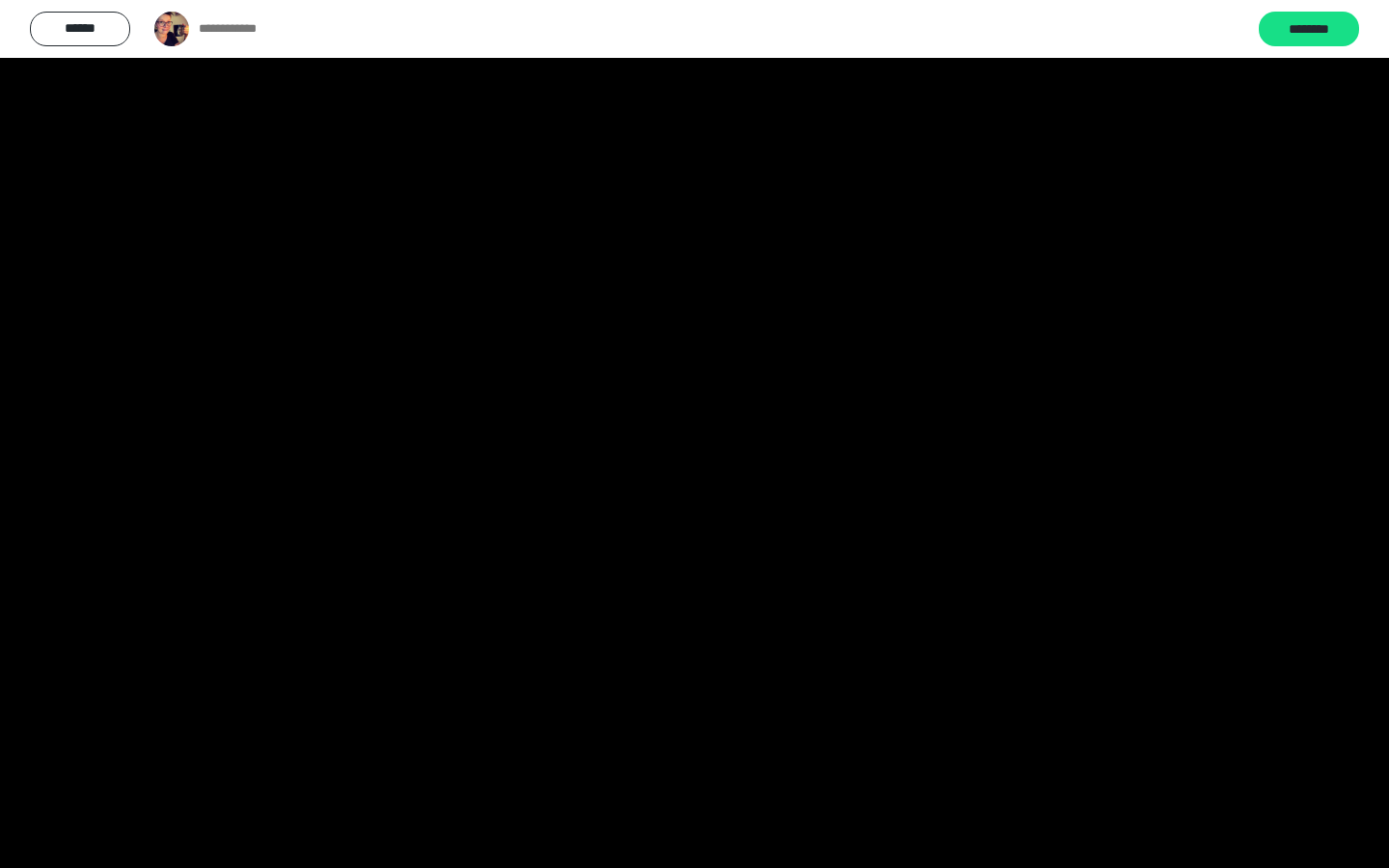 click at bounding box center (694, 434) 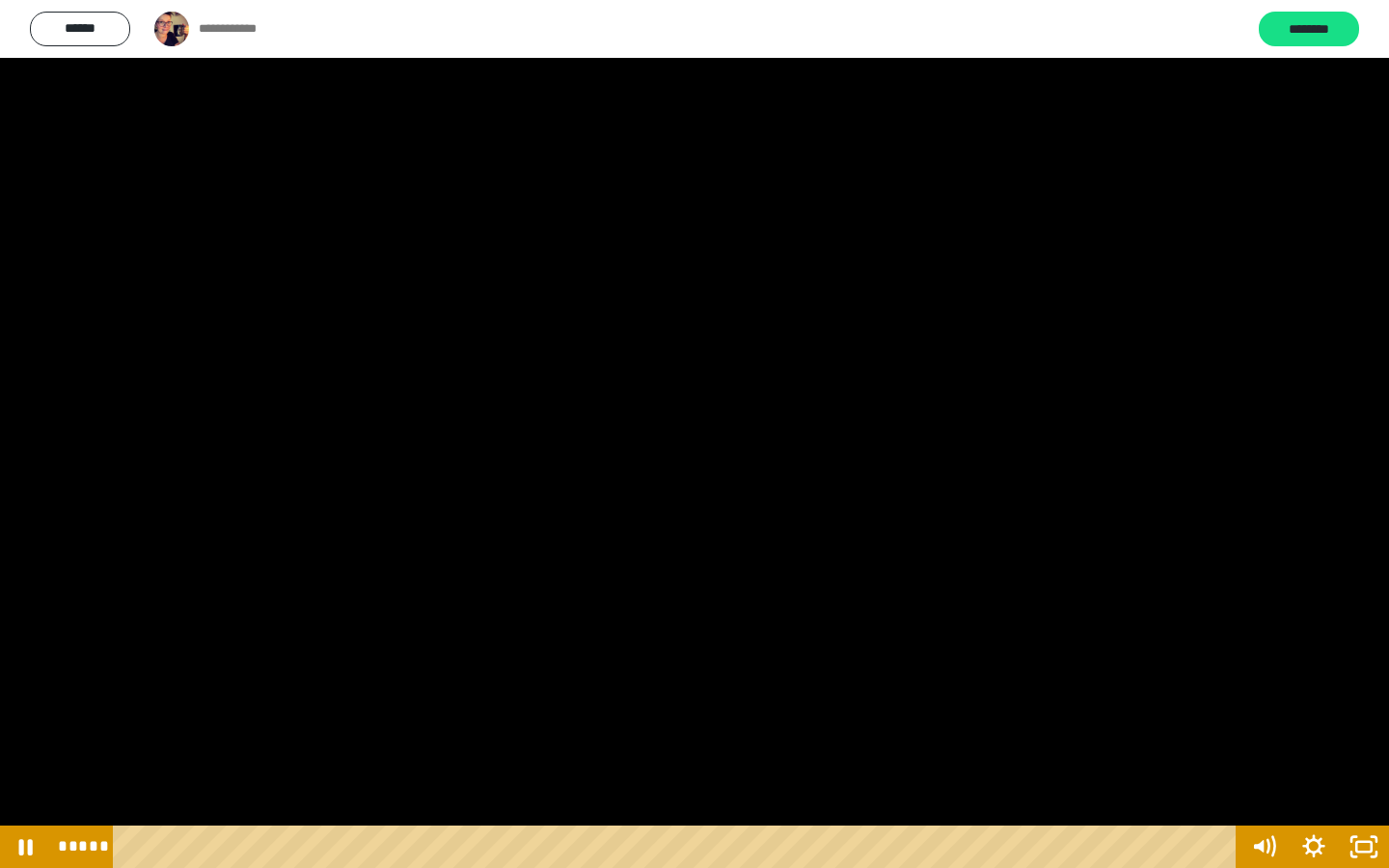 click at bounding box center (694, 434) 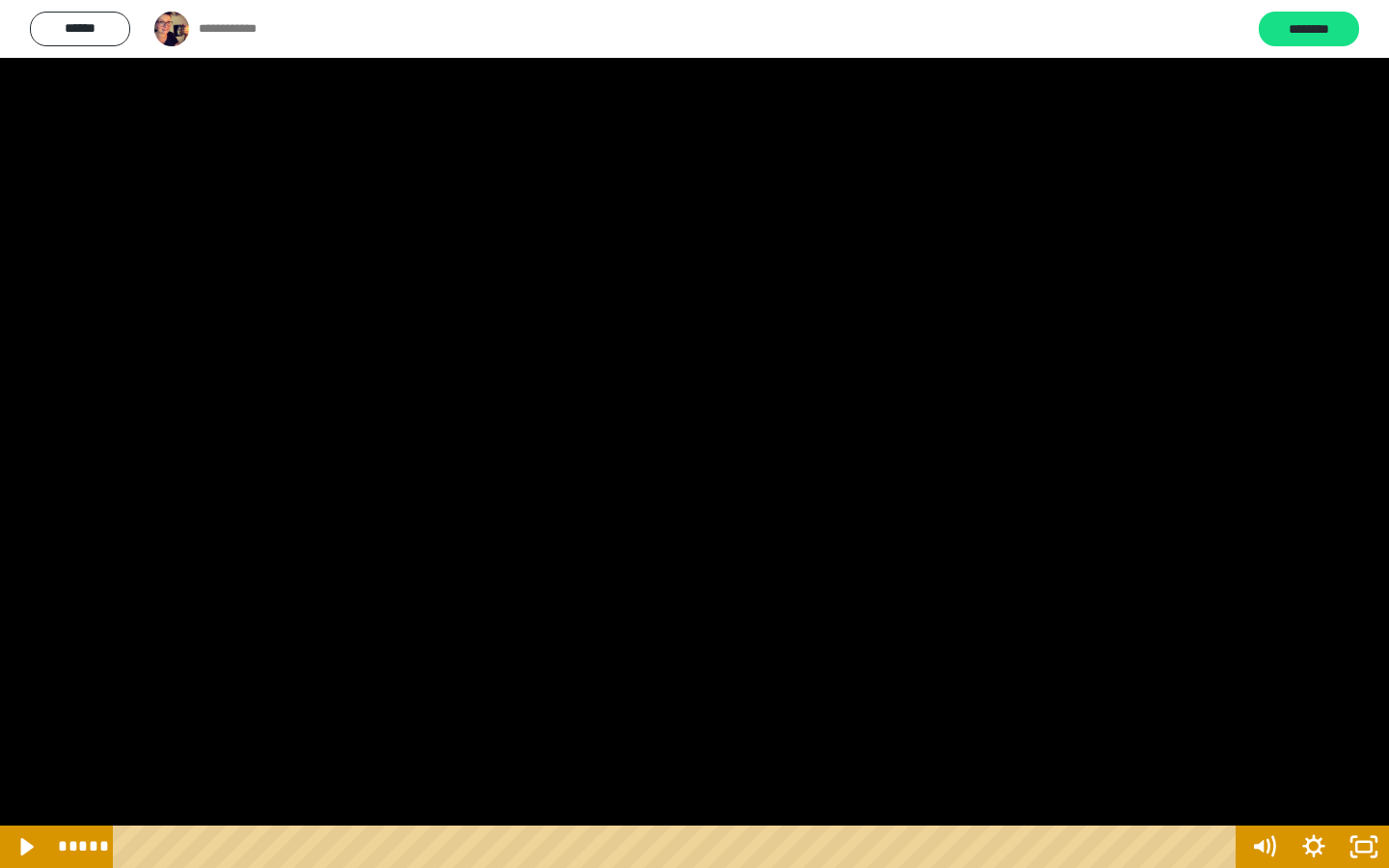 click at bounding box center (694, 434) 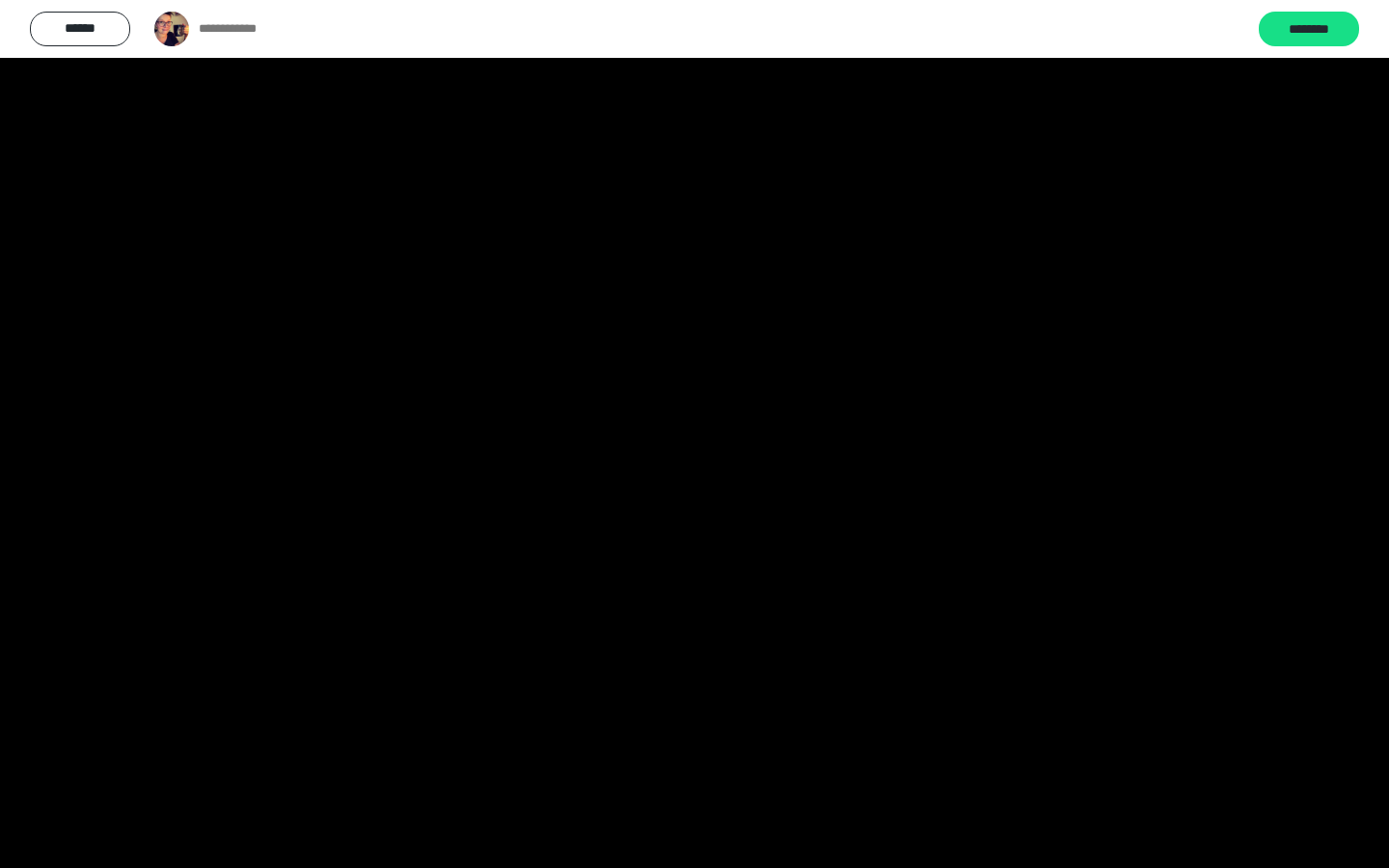 click at bounding box center [694, 434] 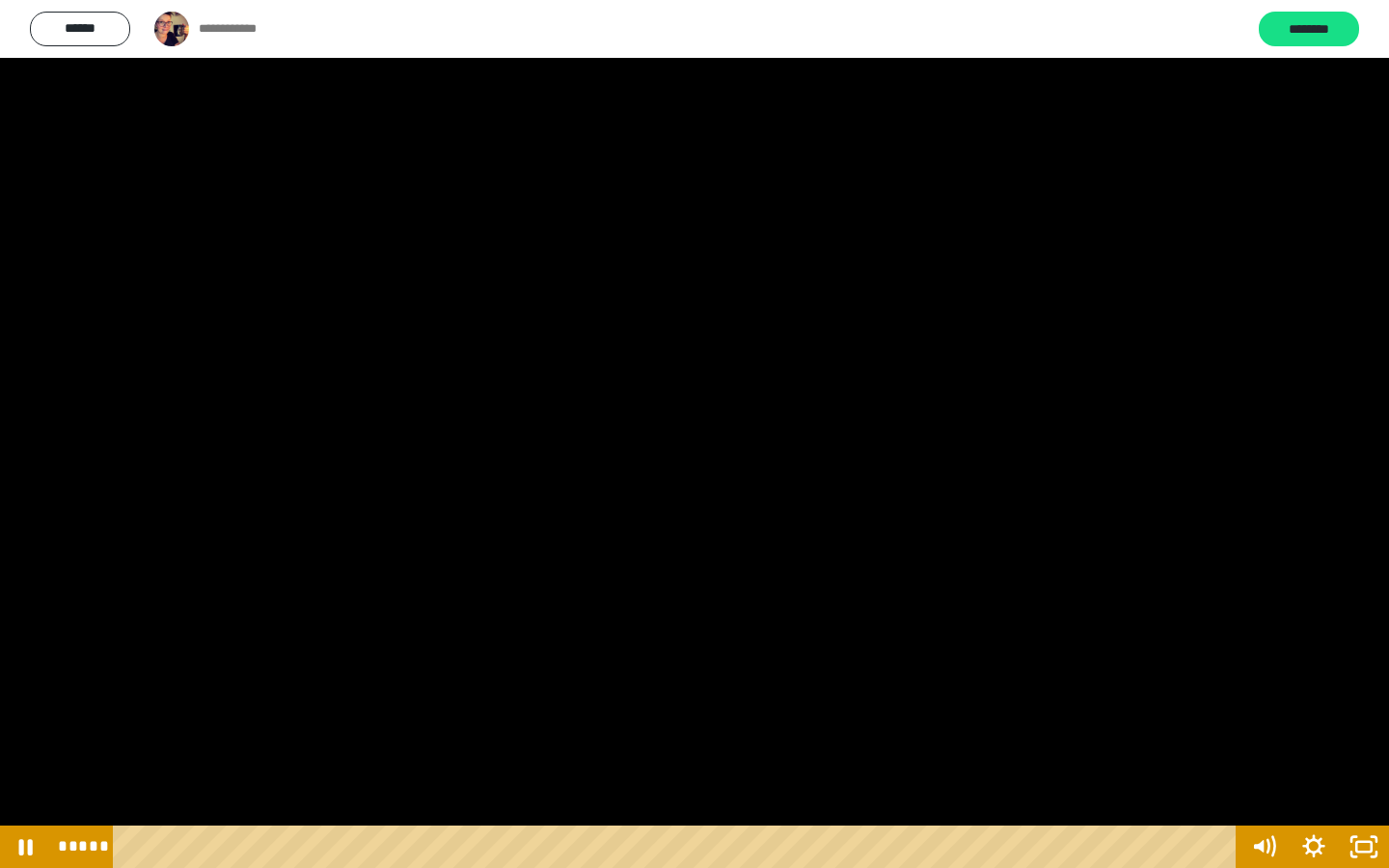 click at bounding box center [694, 434] 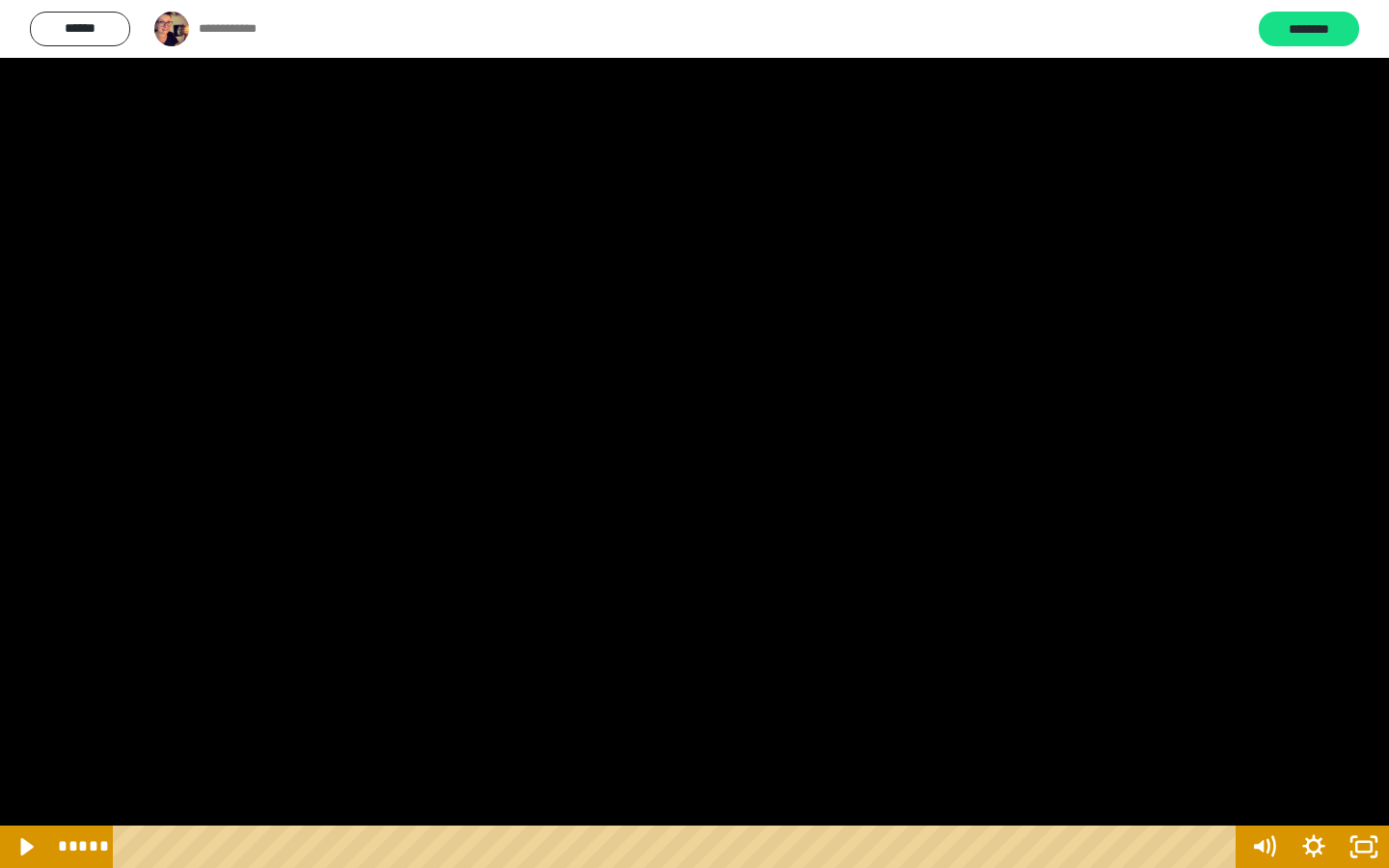 click at bounding box center [694, 434] 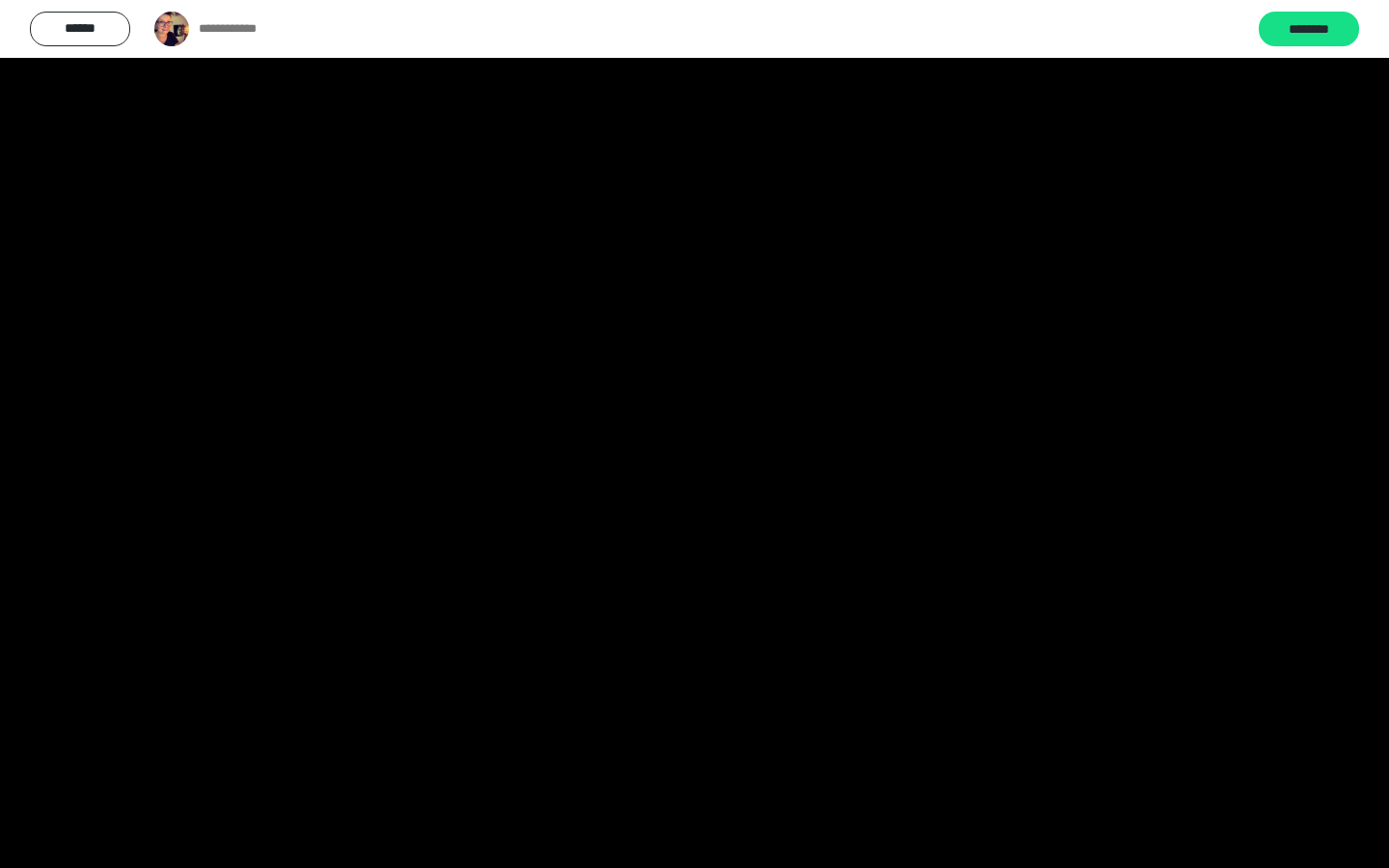 click at bounding box center (694, 434) 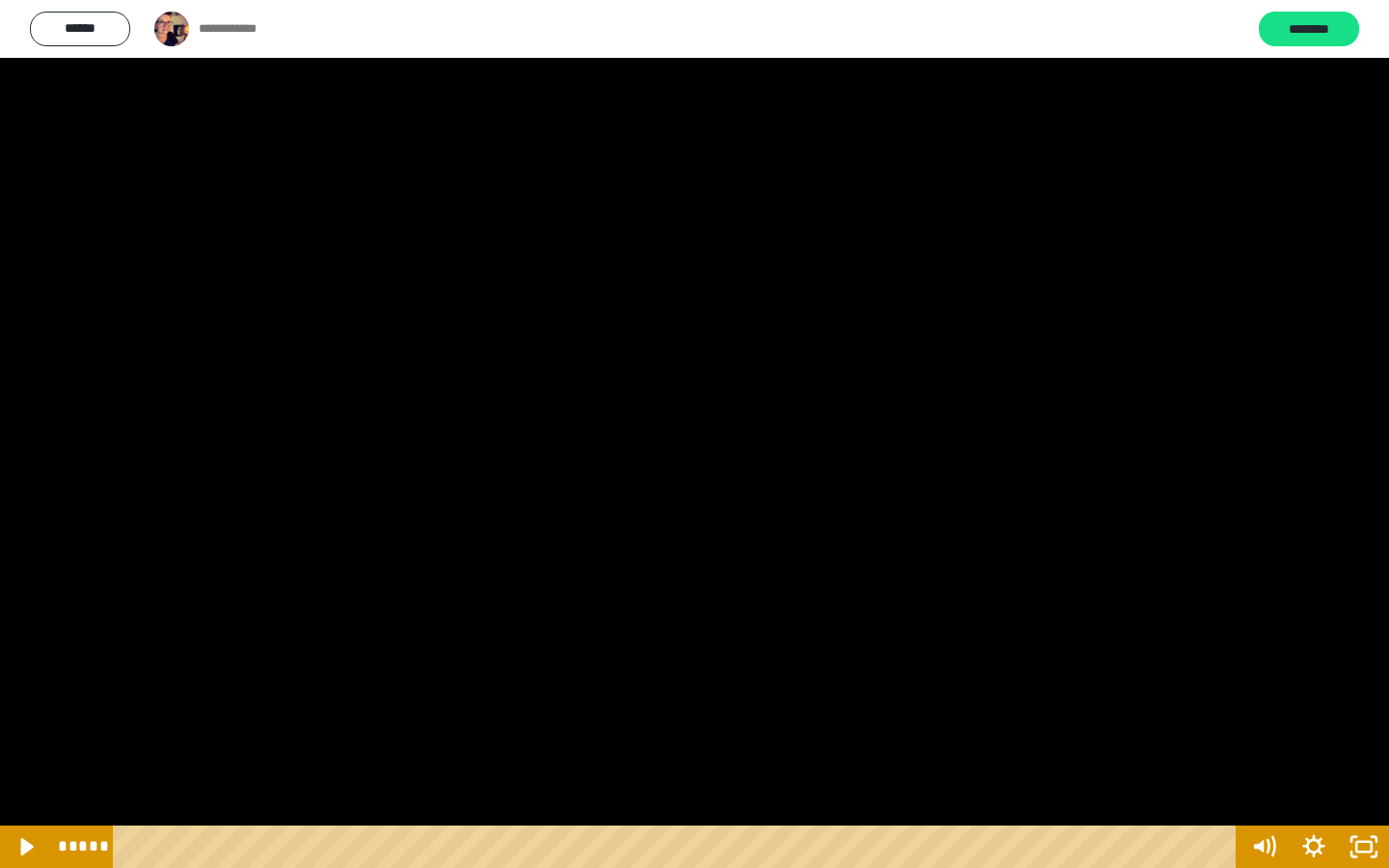 click at bounding box center (694, 434) 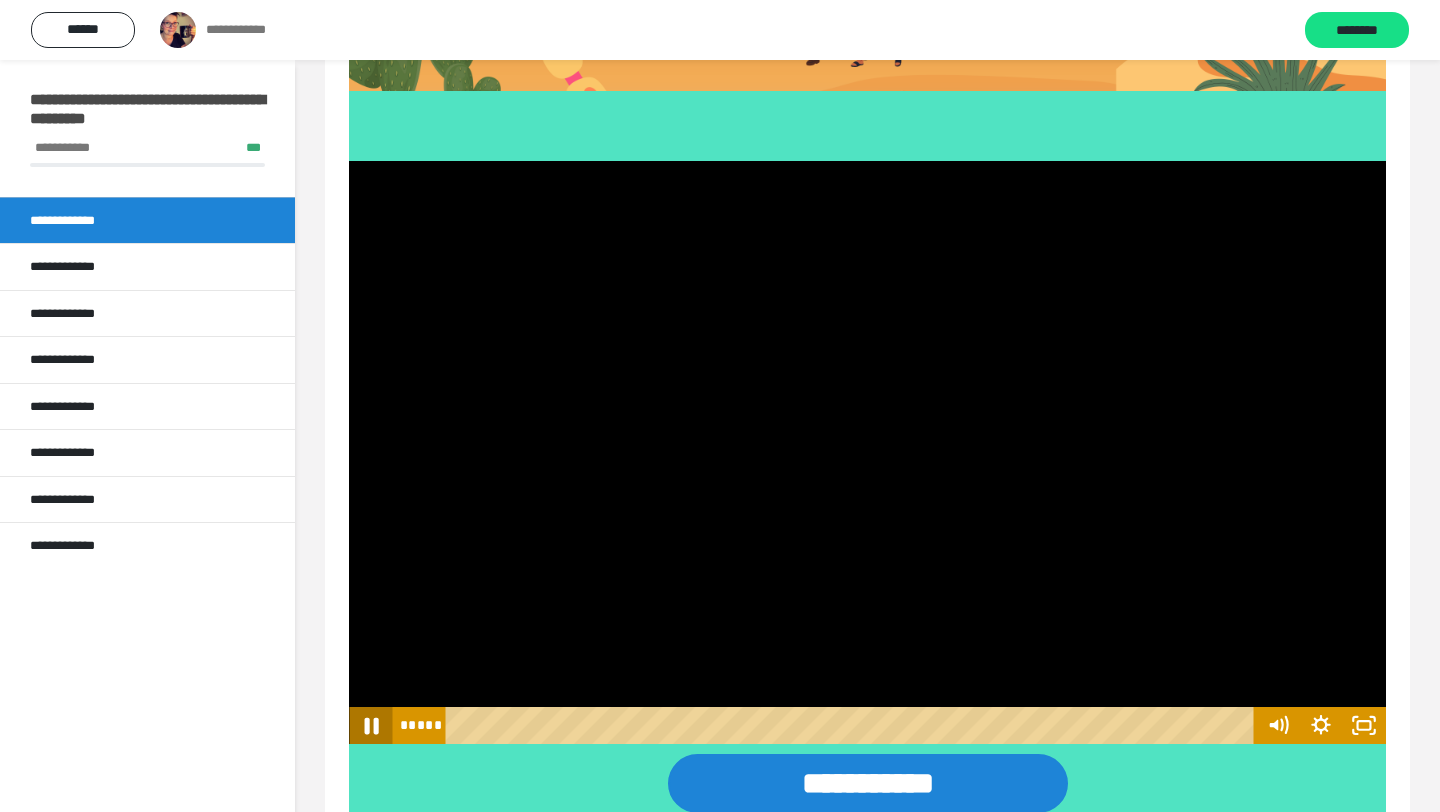 click 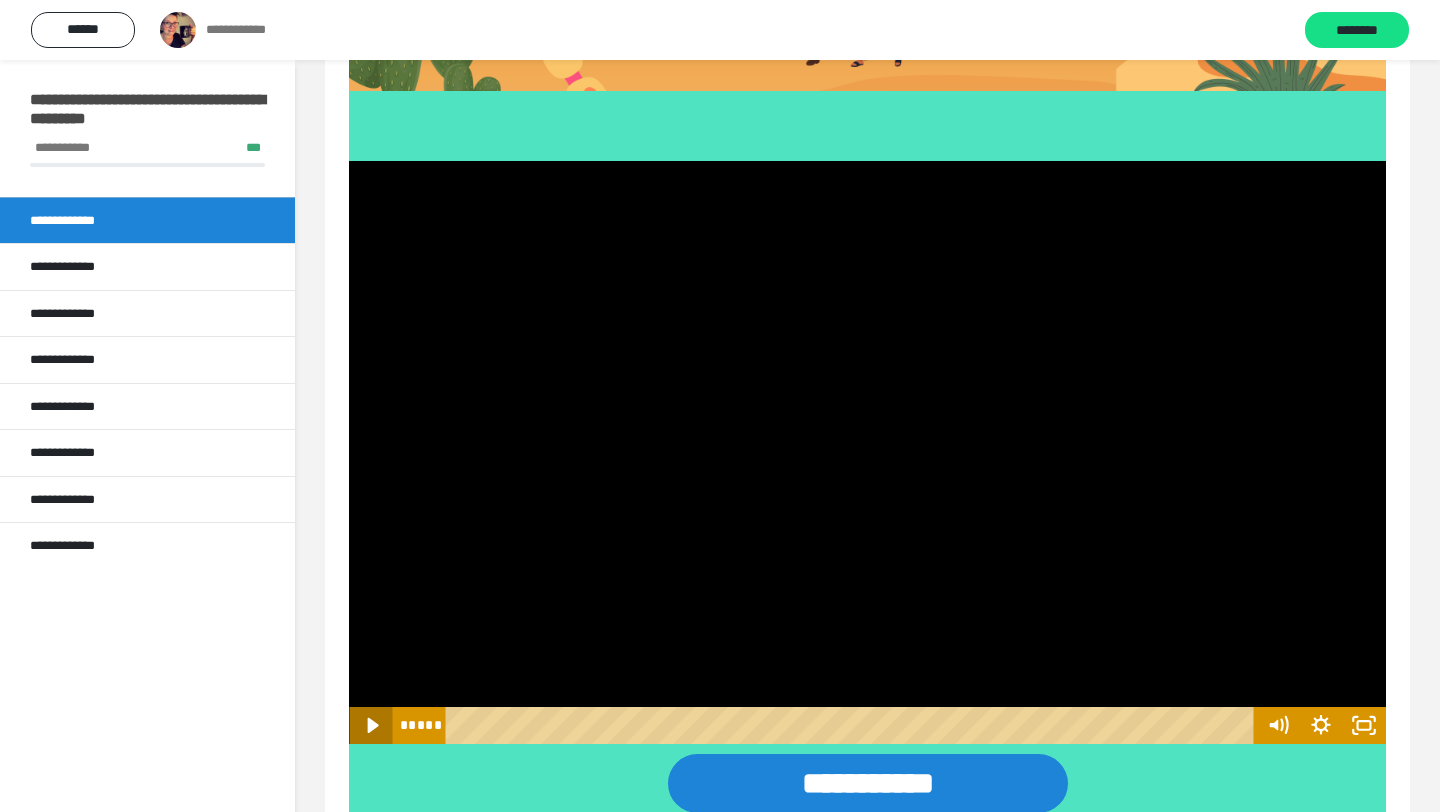 click 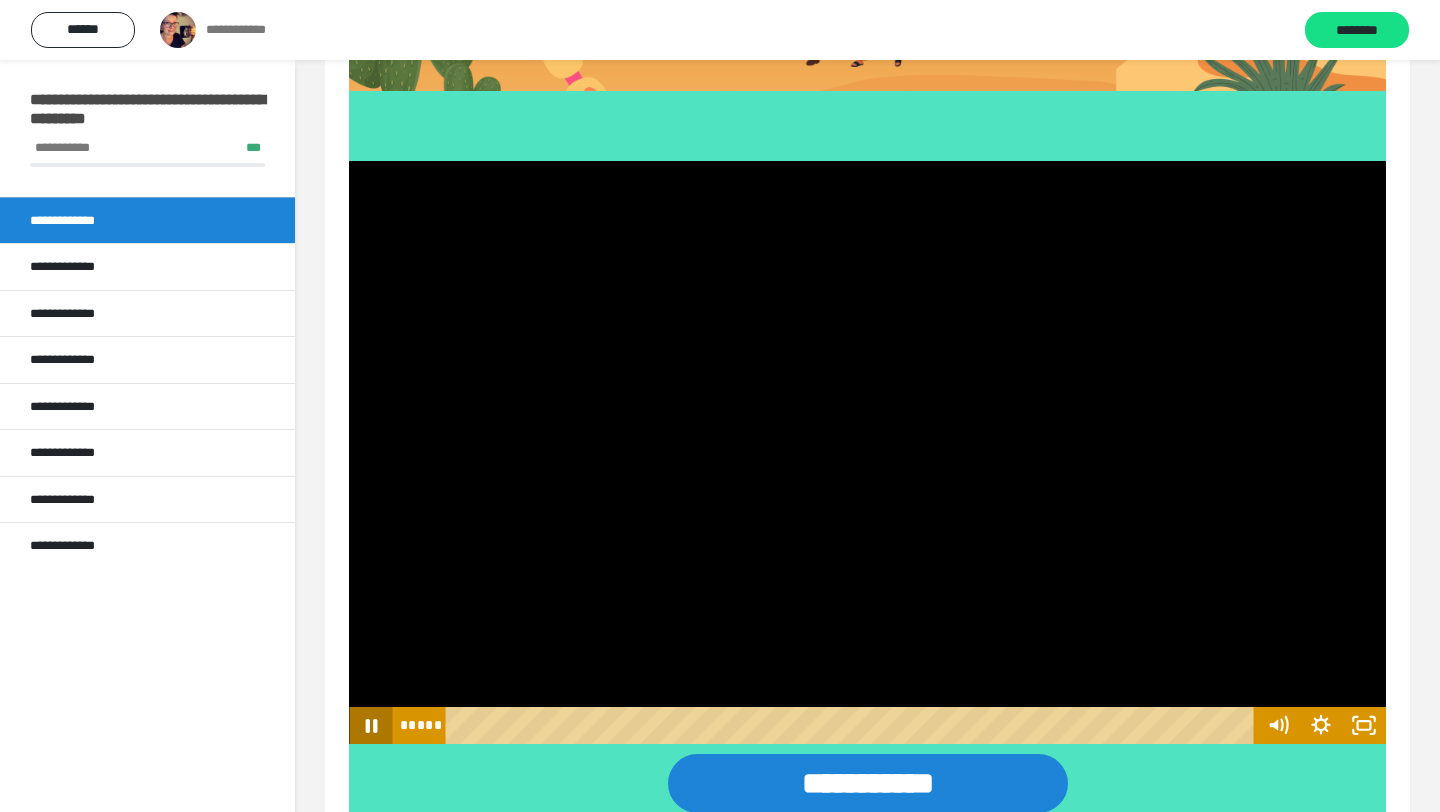 click 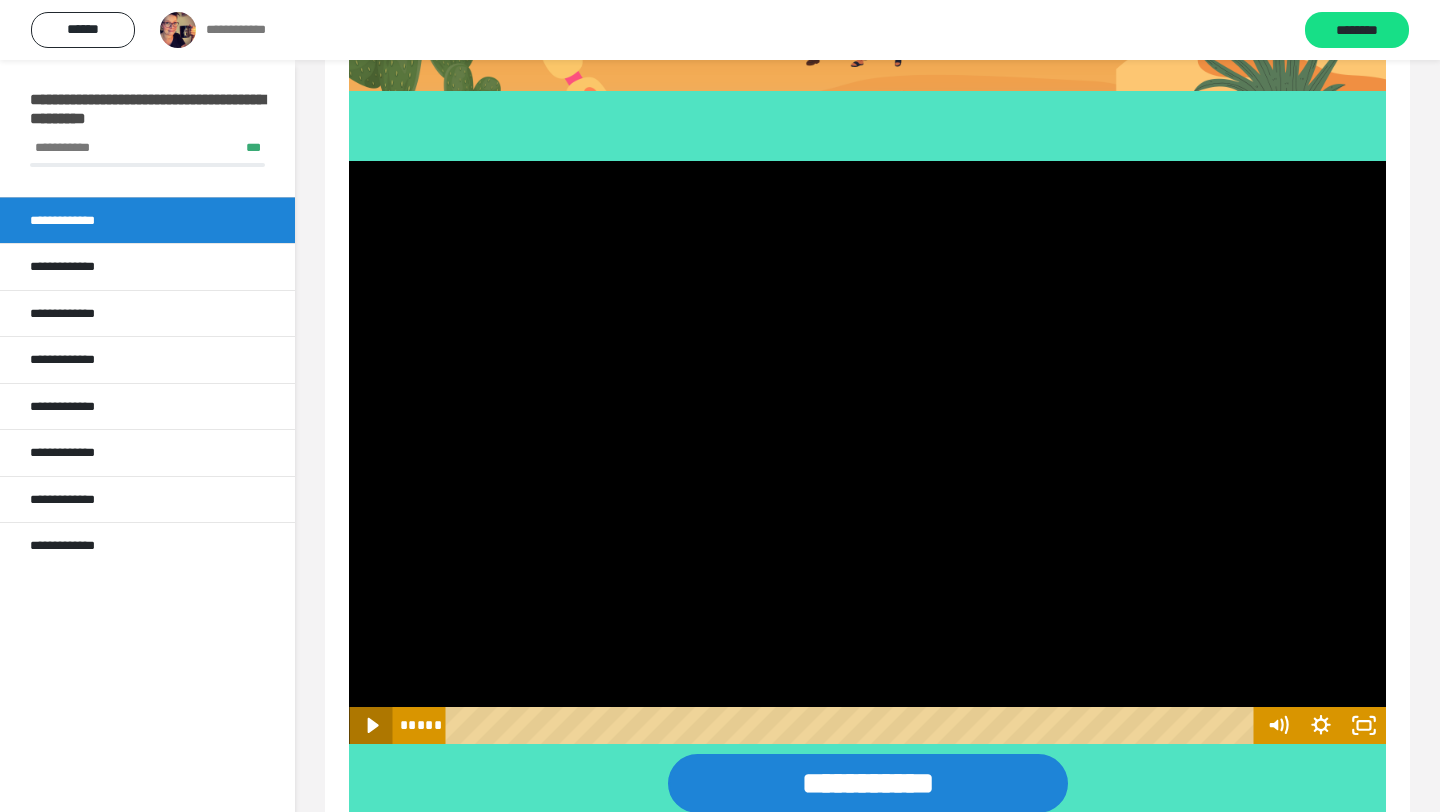 click at bounding box center [370, 725] 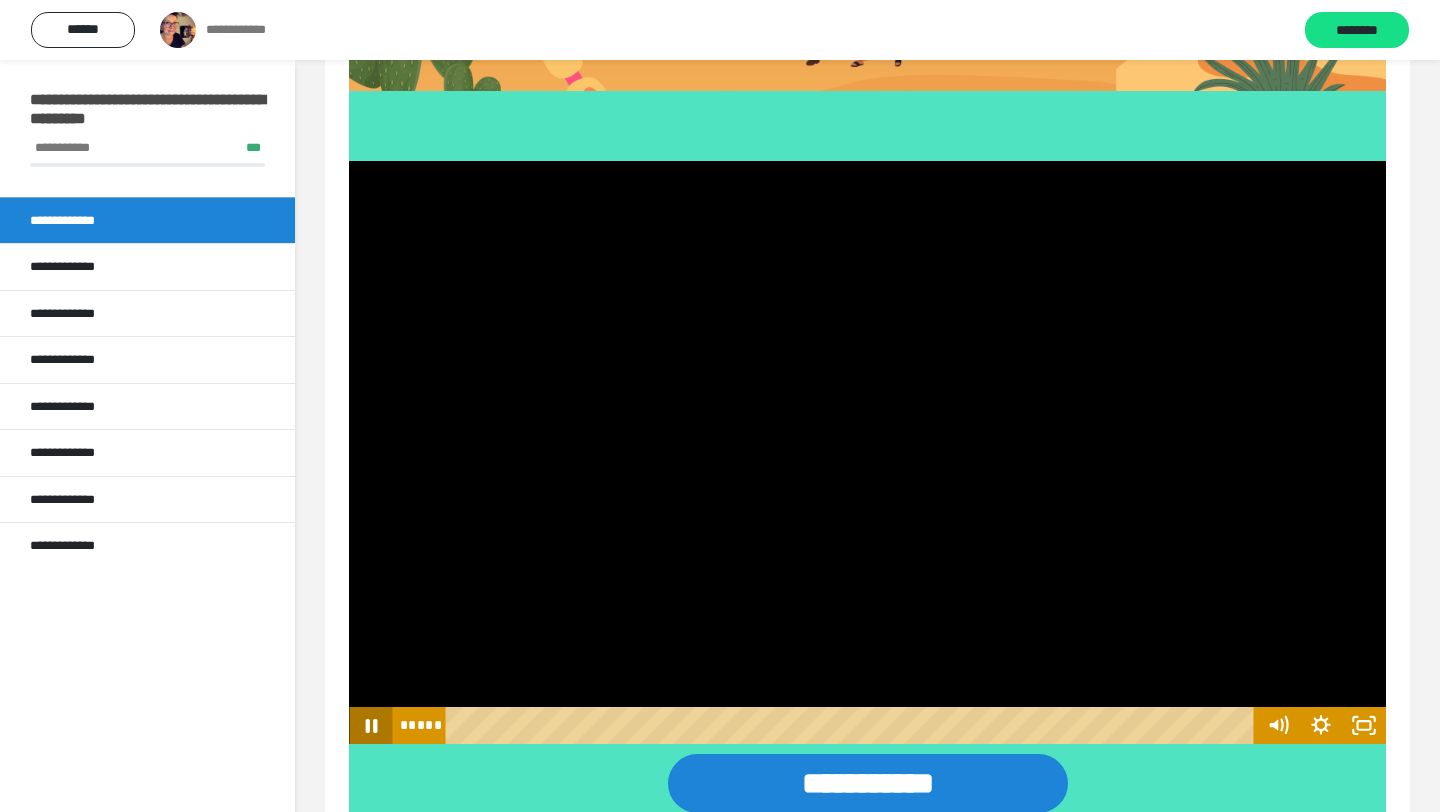 click at bounding box center [370, 725] 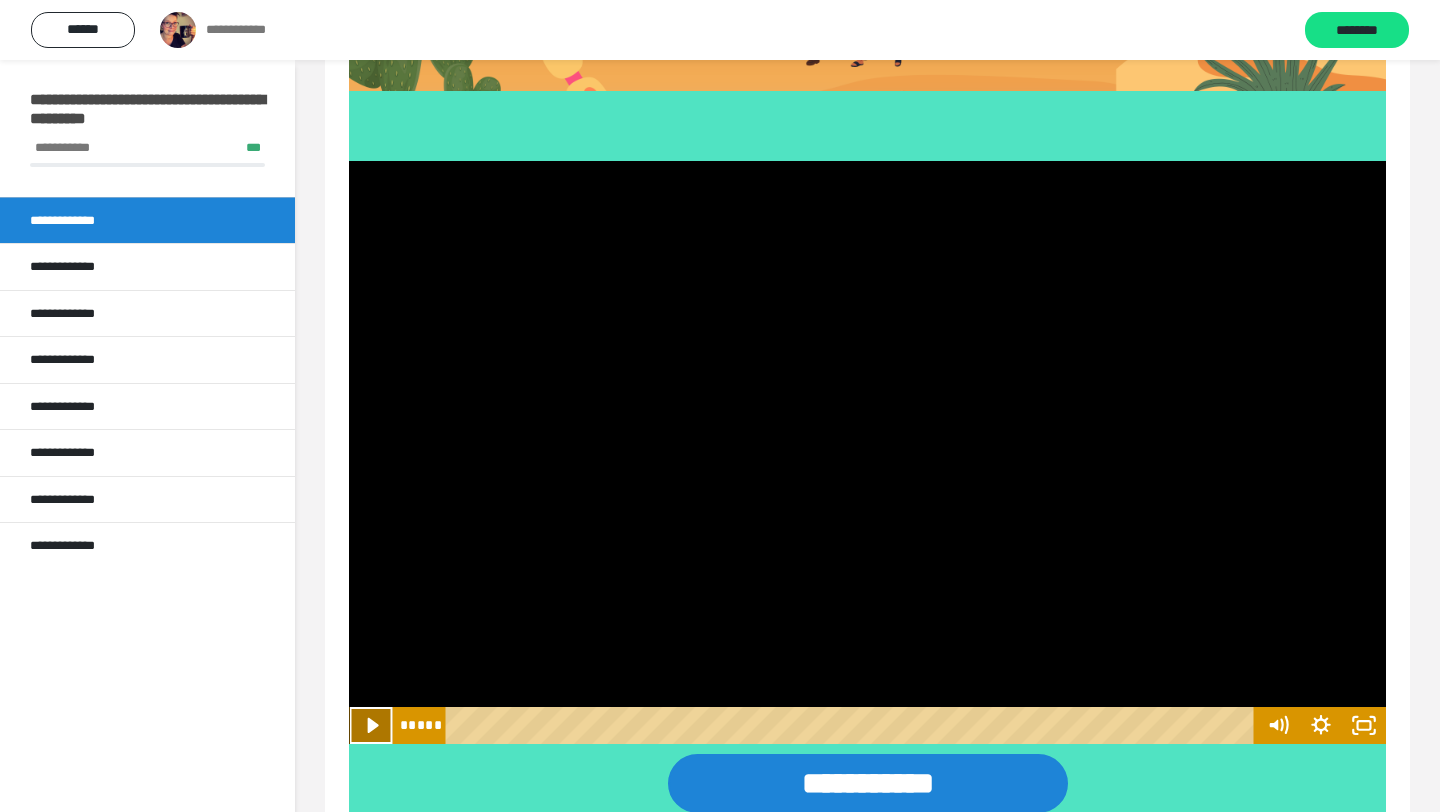 click 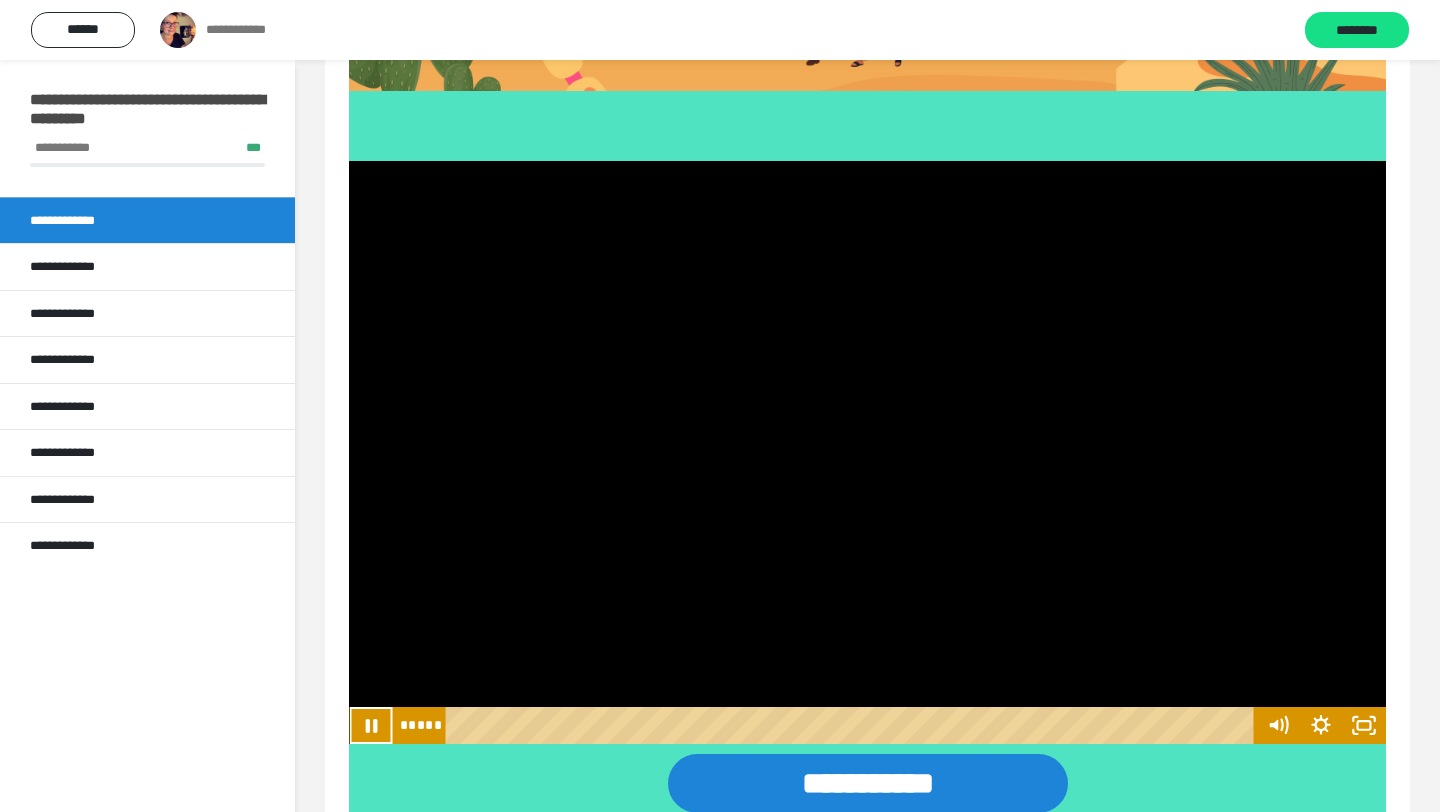 click on "**********" at bounding box center (867, 520) 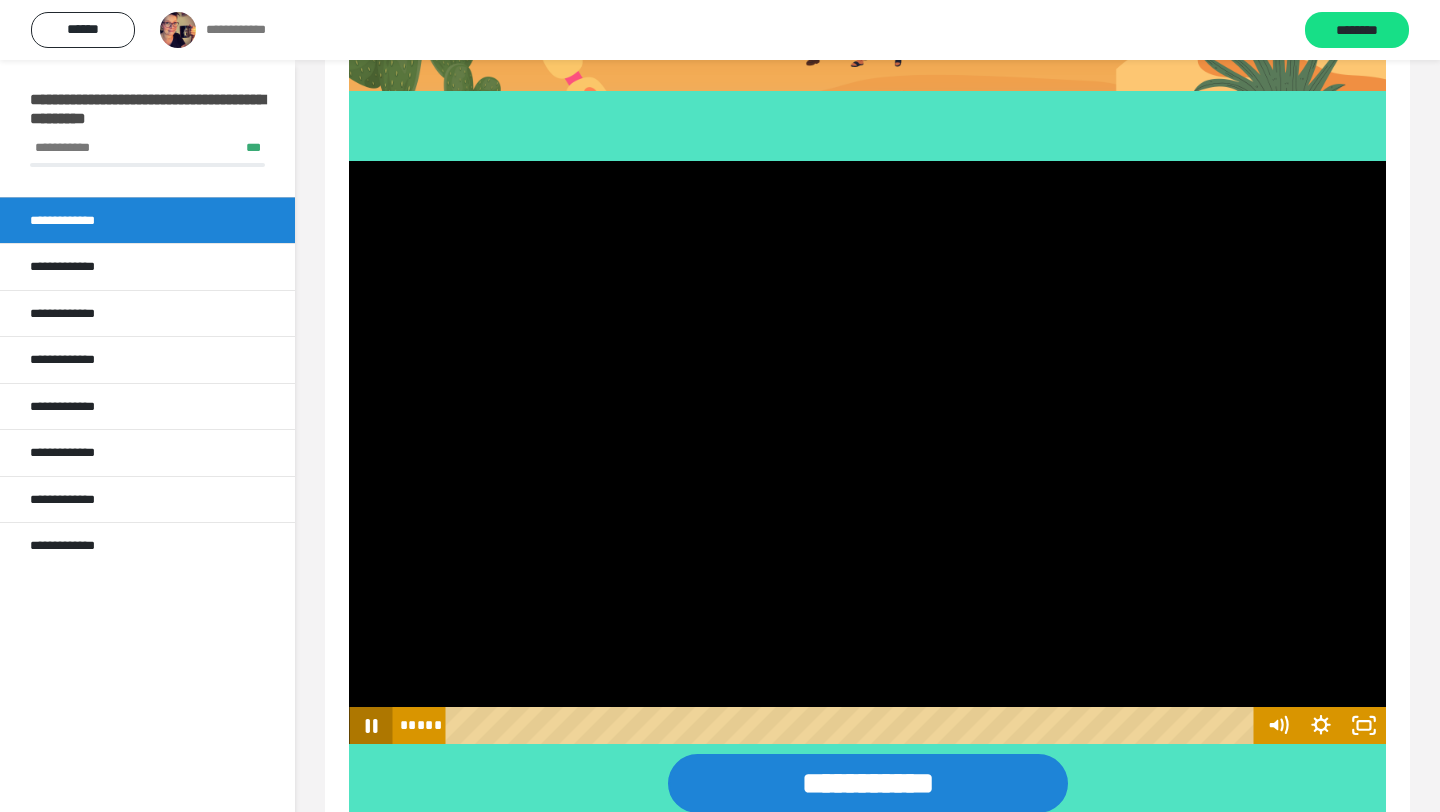 click 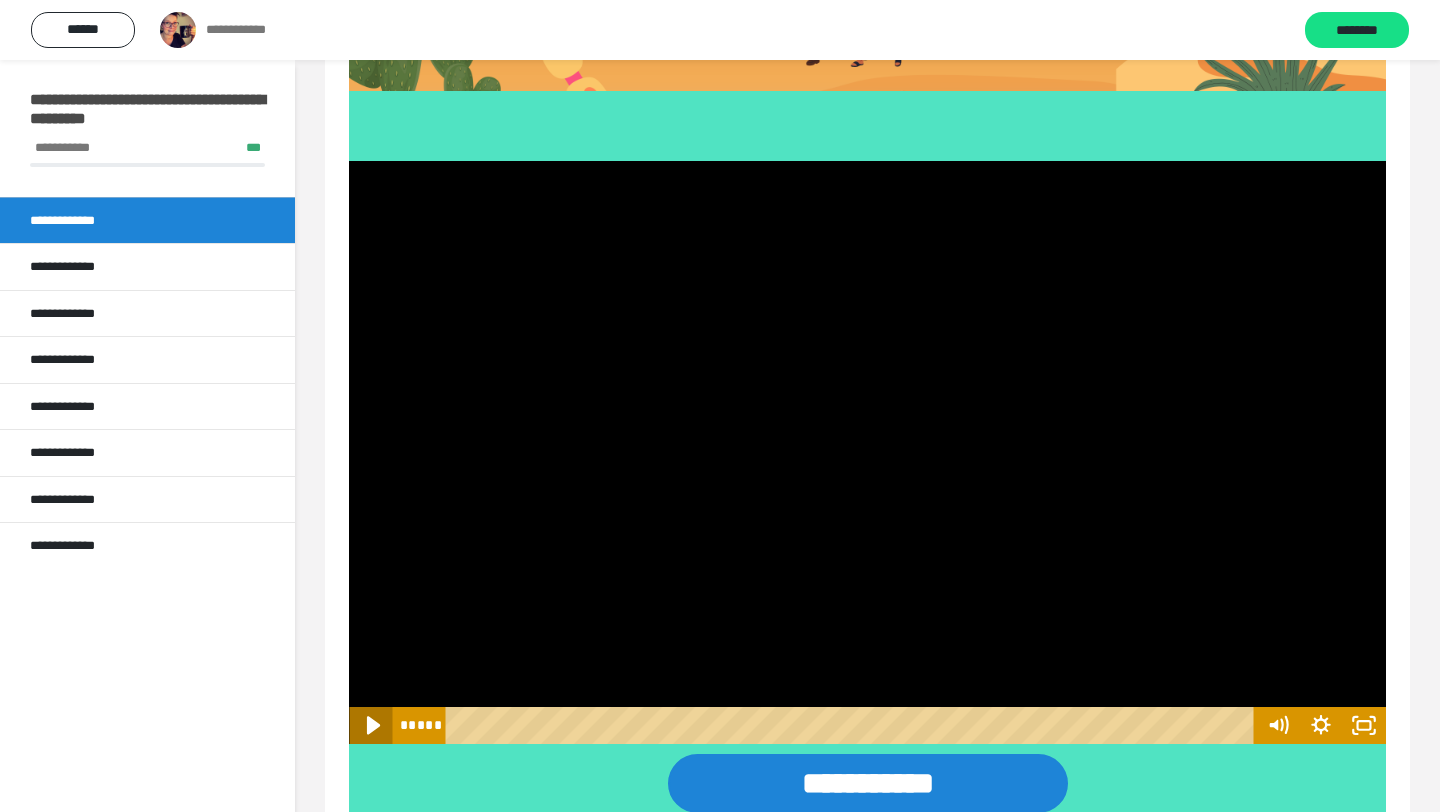 click 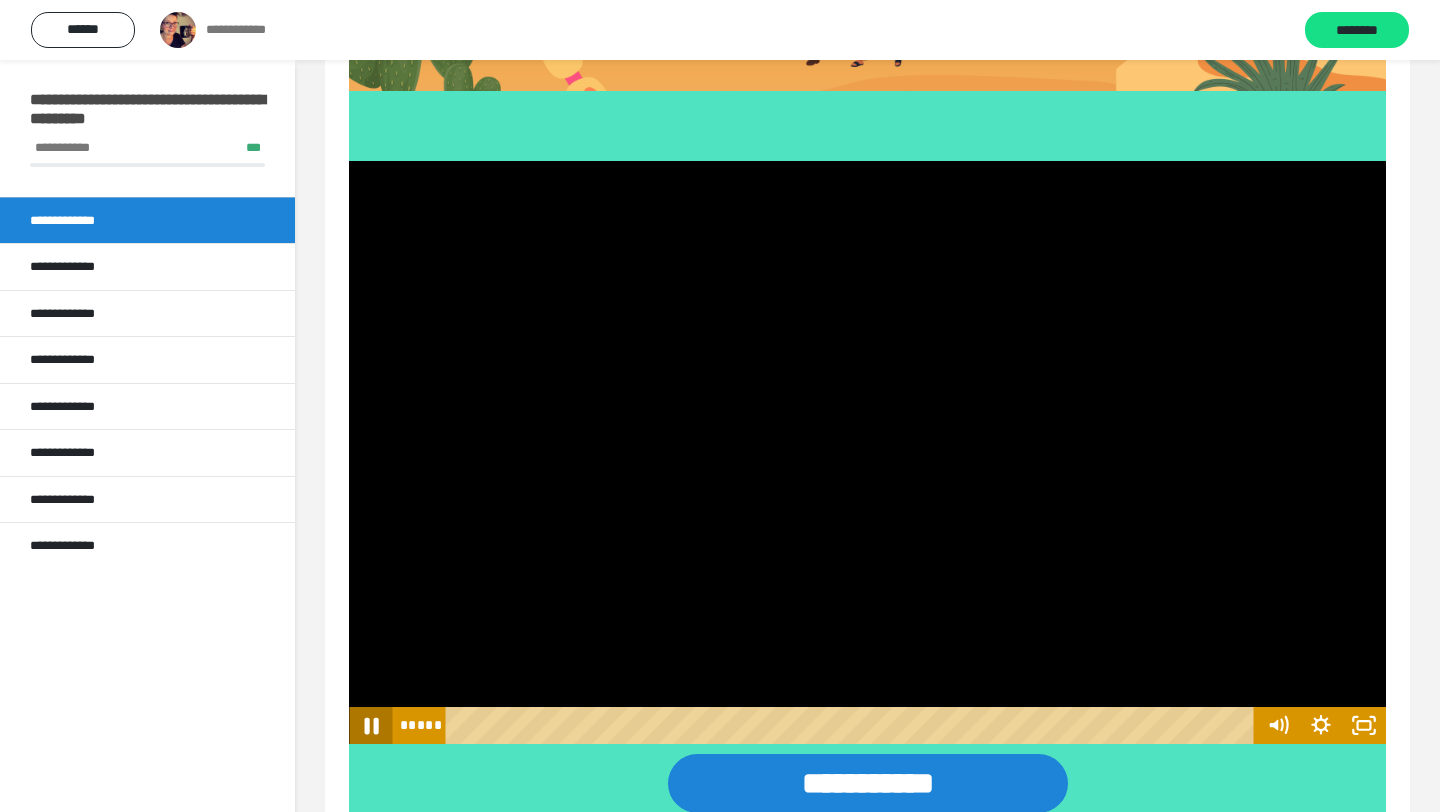 click 